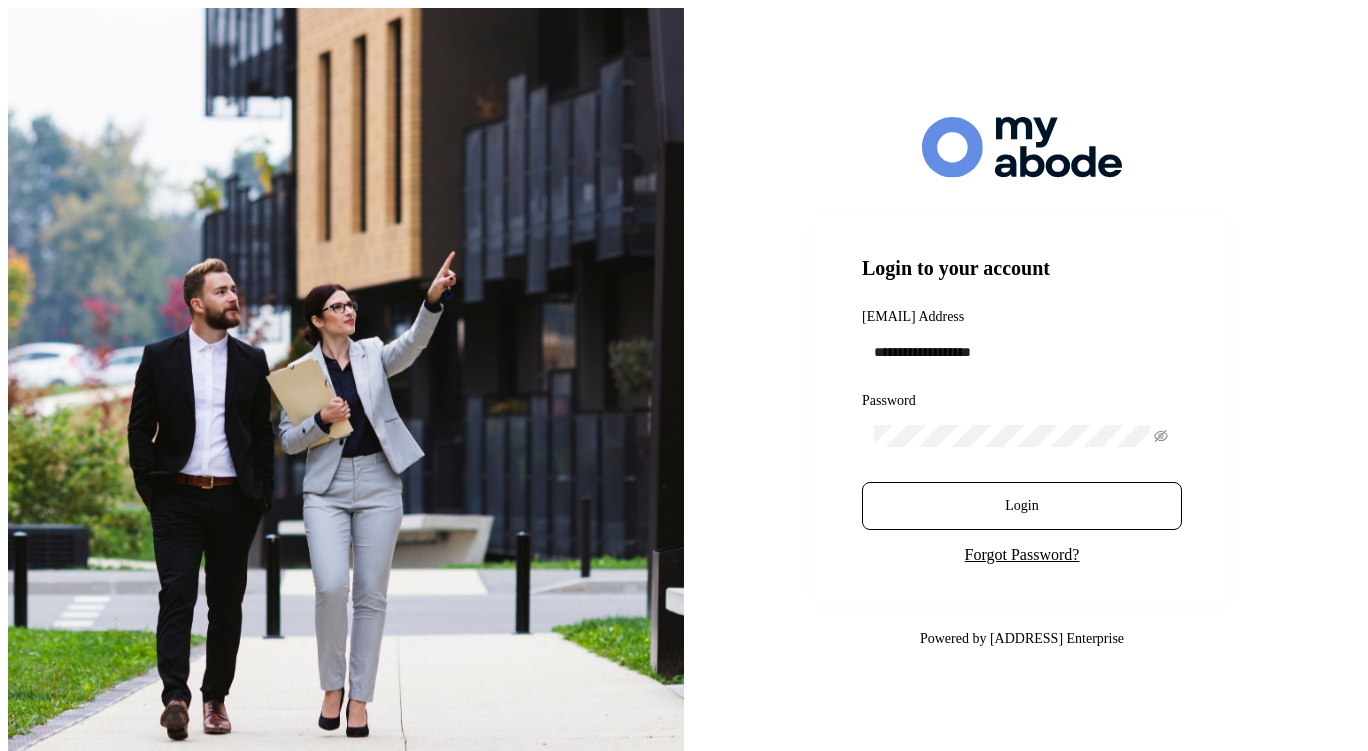 scroll, scrollTop: 0, scrollLeft: 0, axis: both 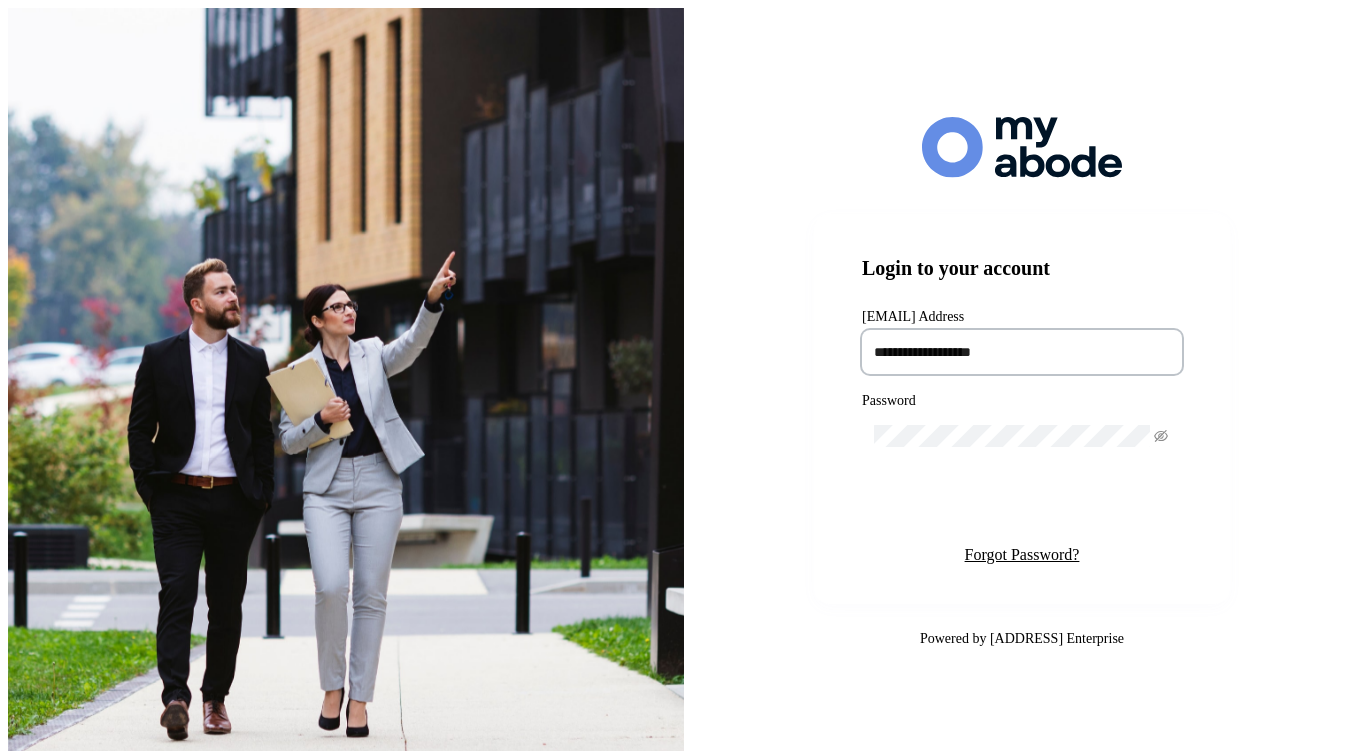 type on "**********" 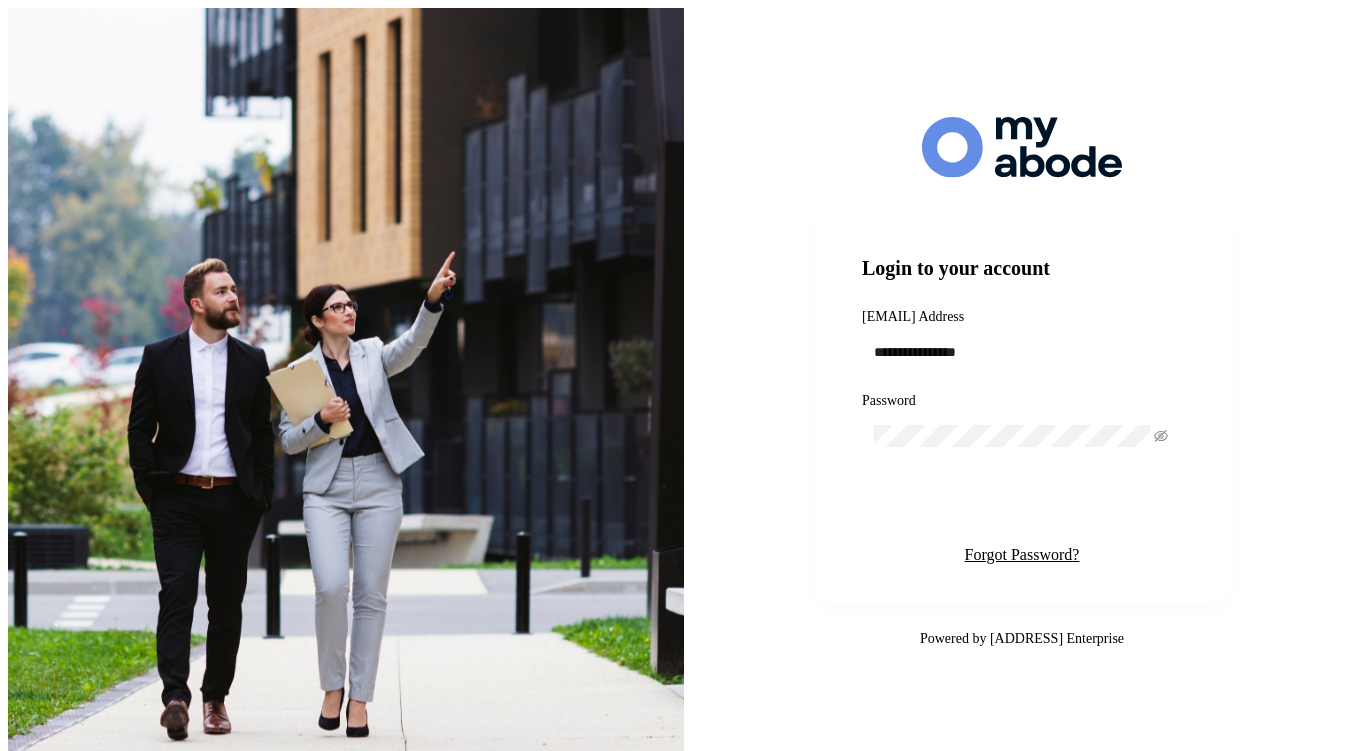 click on "Login" at bounding box center [1022, 506] 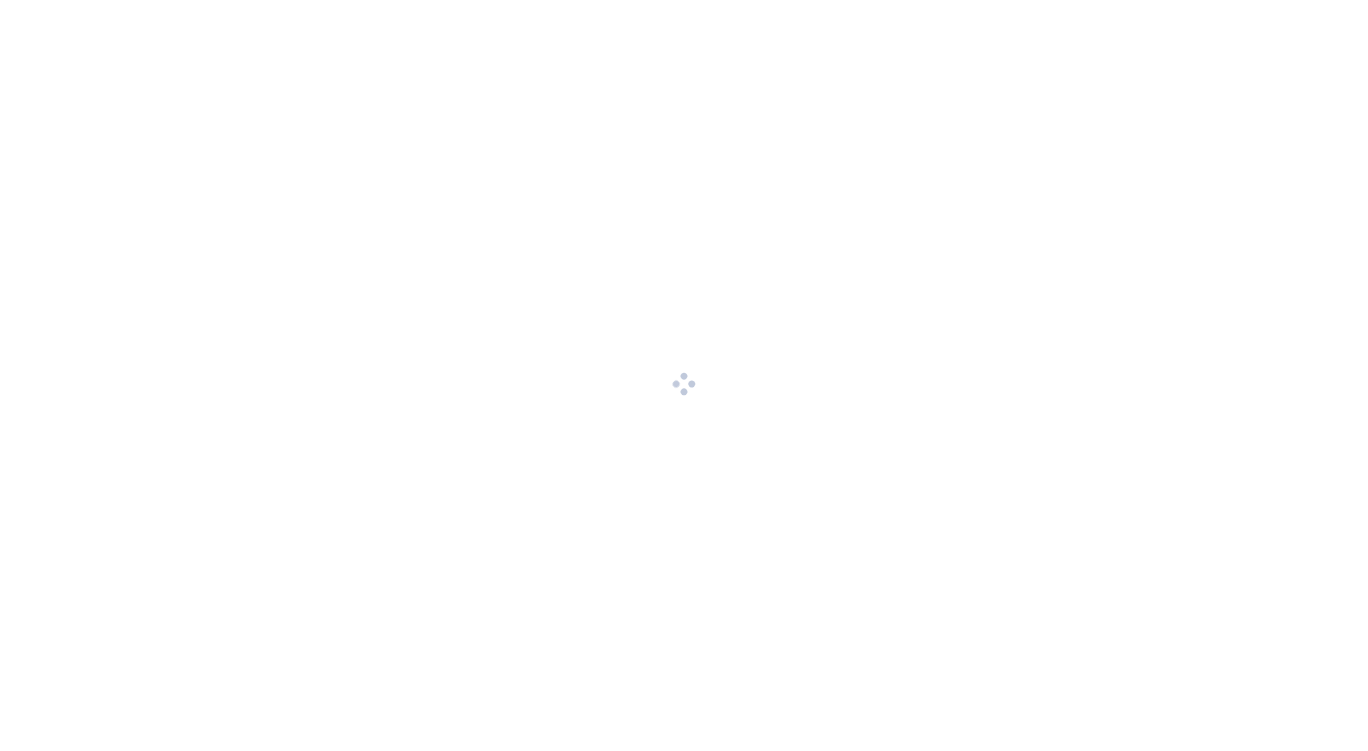 scroll, scrollTop: 0, scrollLeft: 0, axis: both 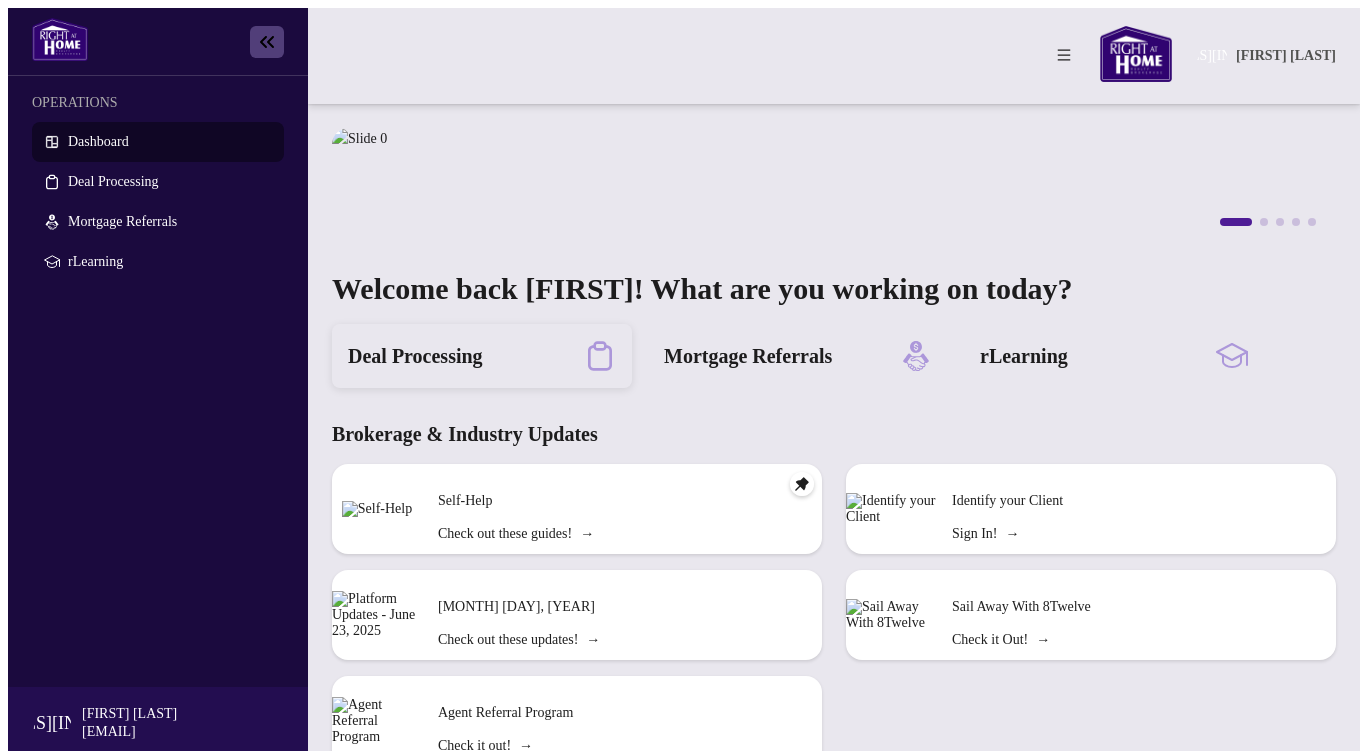 click on "Deal Processing" at bounding box center (415, 356) 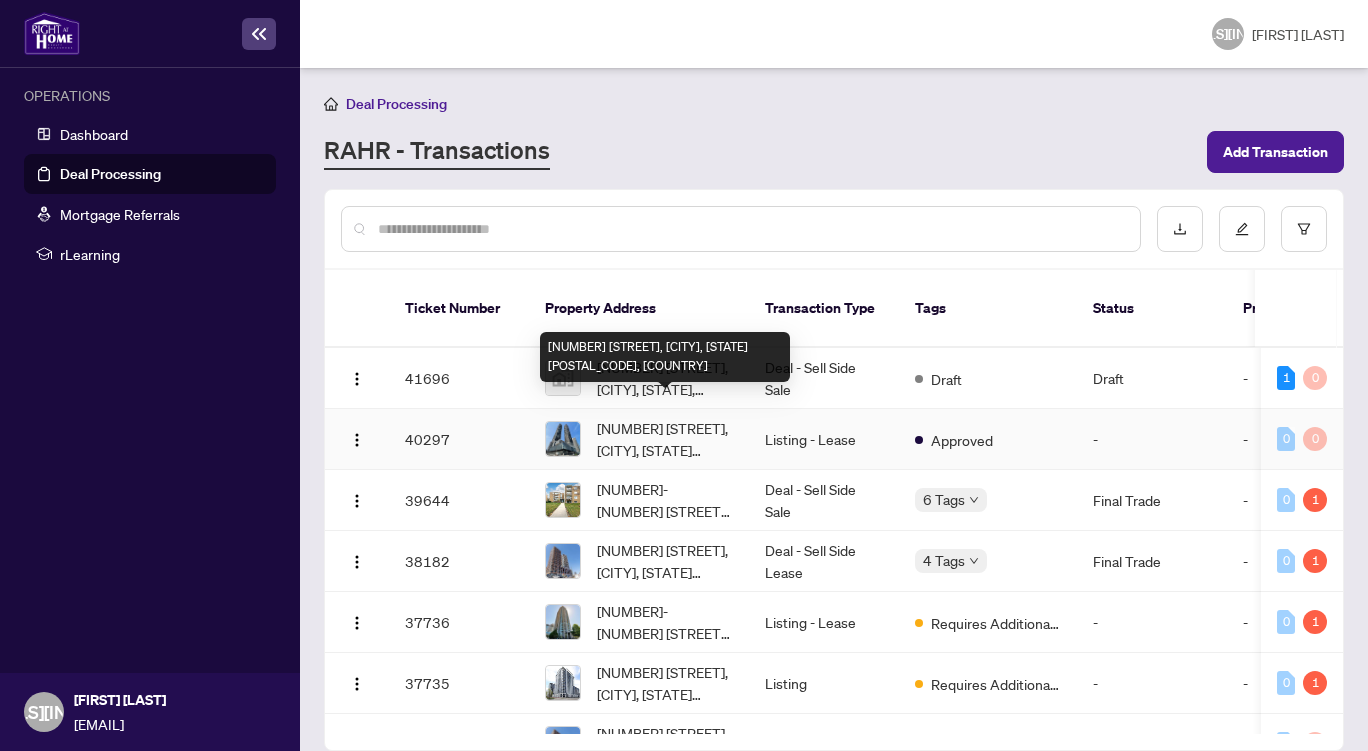 click on "[NUMBER] [STREET], [CITY], [STATE] [POSTAL_CODE], [COUNTRY]" at bounding box center [0, 0] 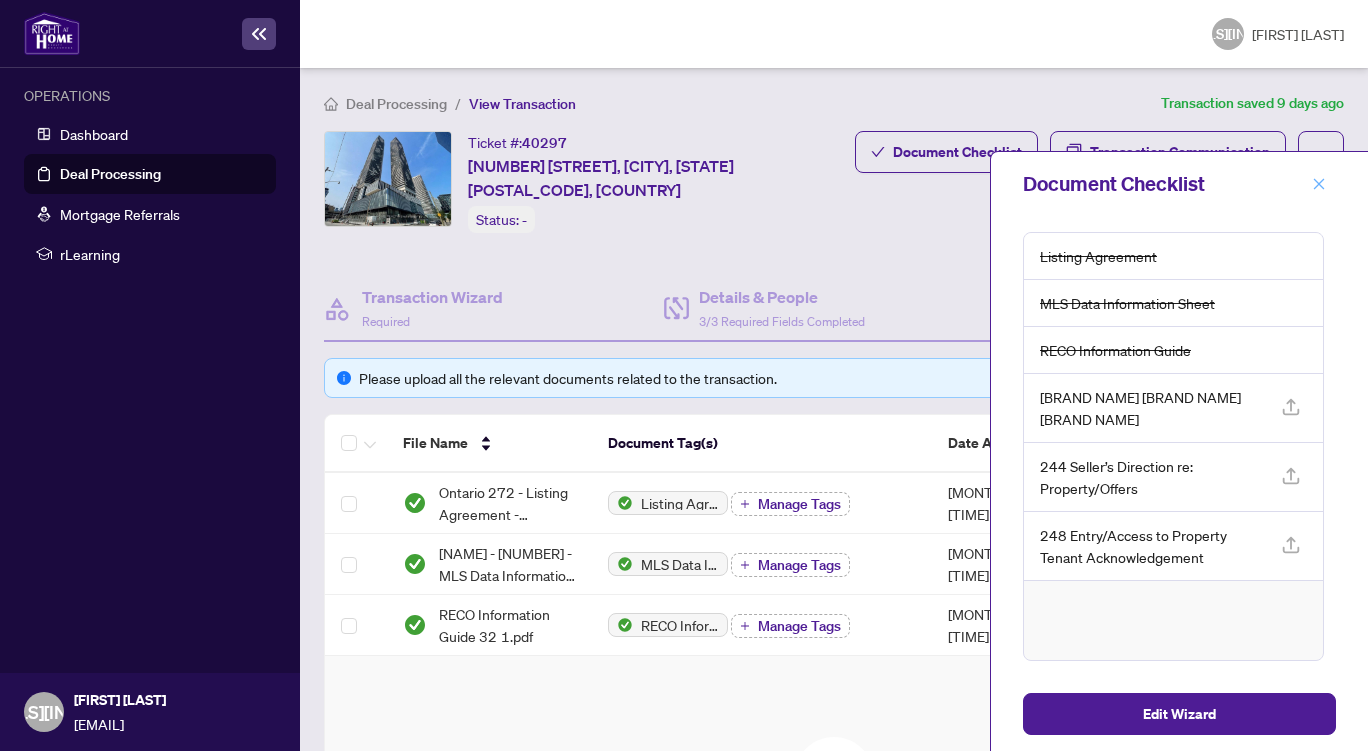 click at bounding box center (1319, 184) 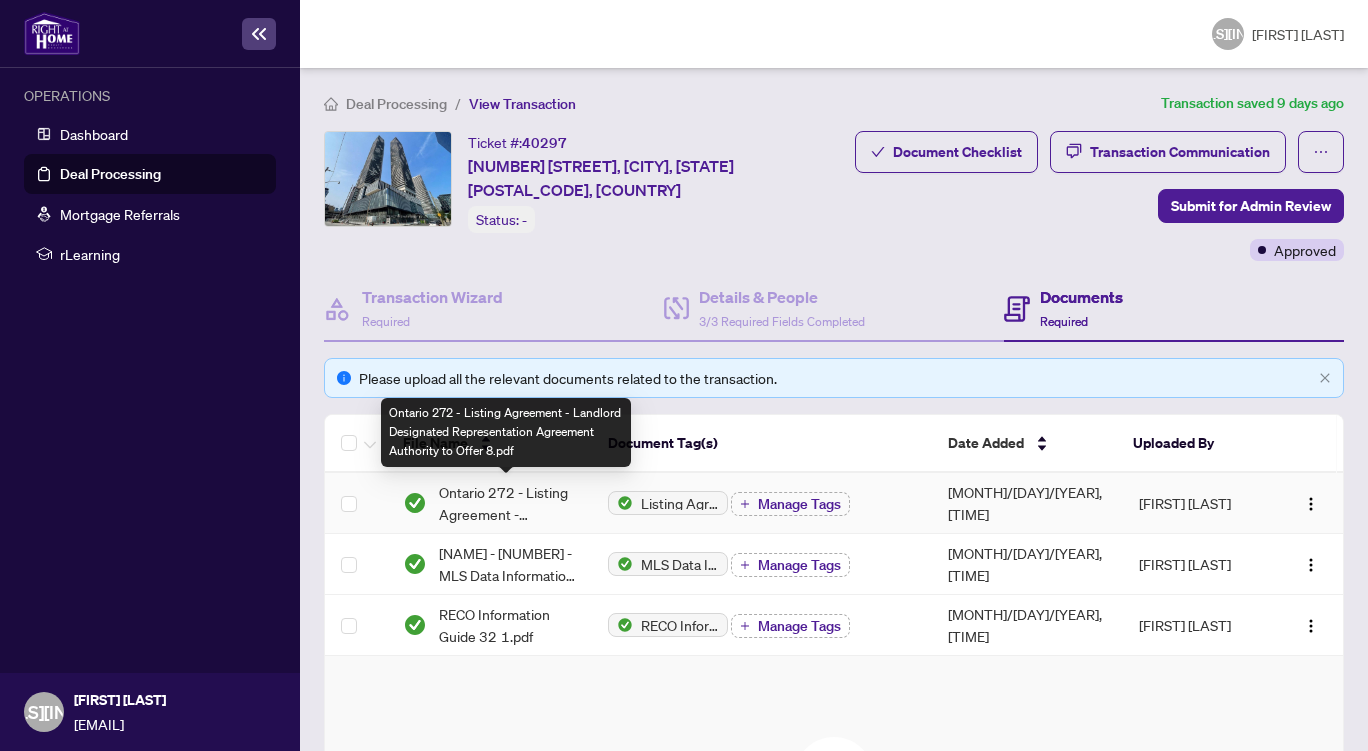 click on "Ontario 272 - Listing Agreement - Landlord Designated Representation Agreement Authority to Offer  8.pdf" at bounding box center (508, 503) 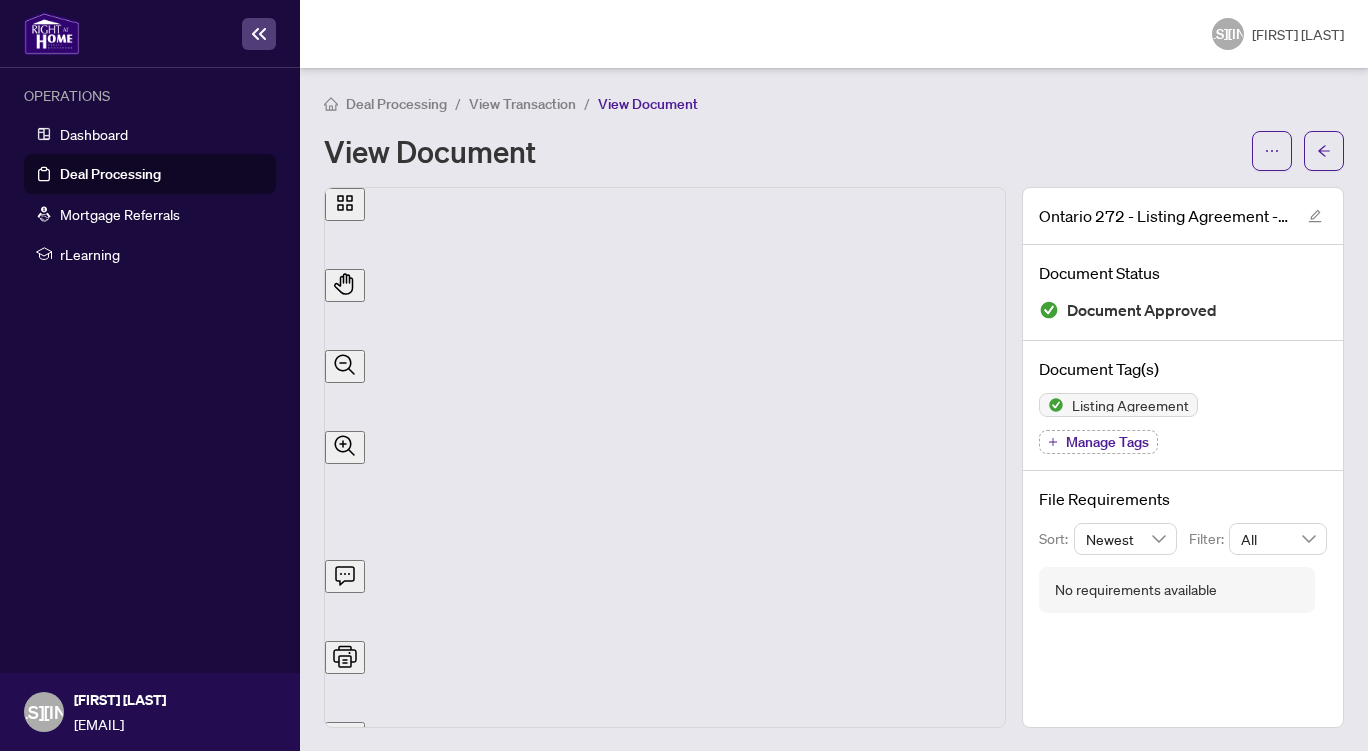 scroll, scrollTop: 302, scrollLeft: 0, axis: vertical 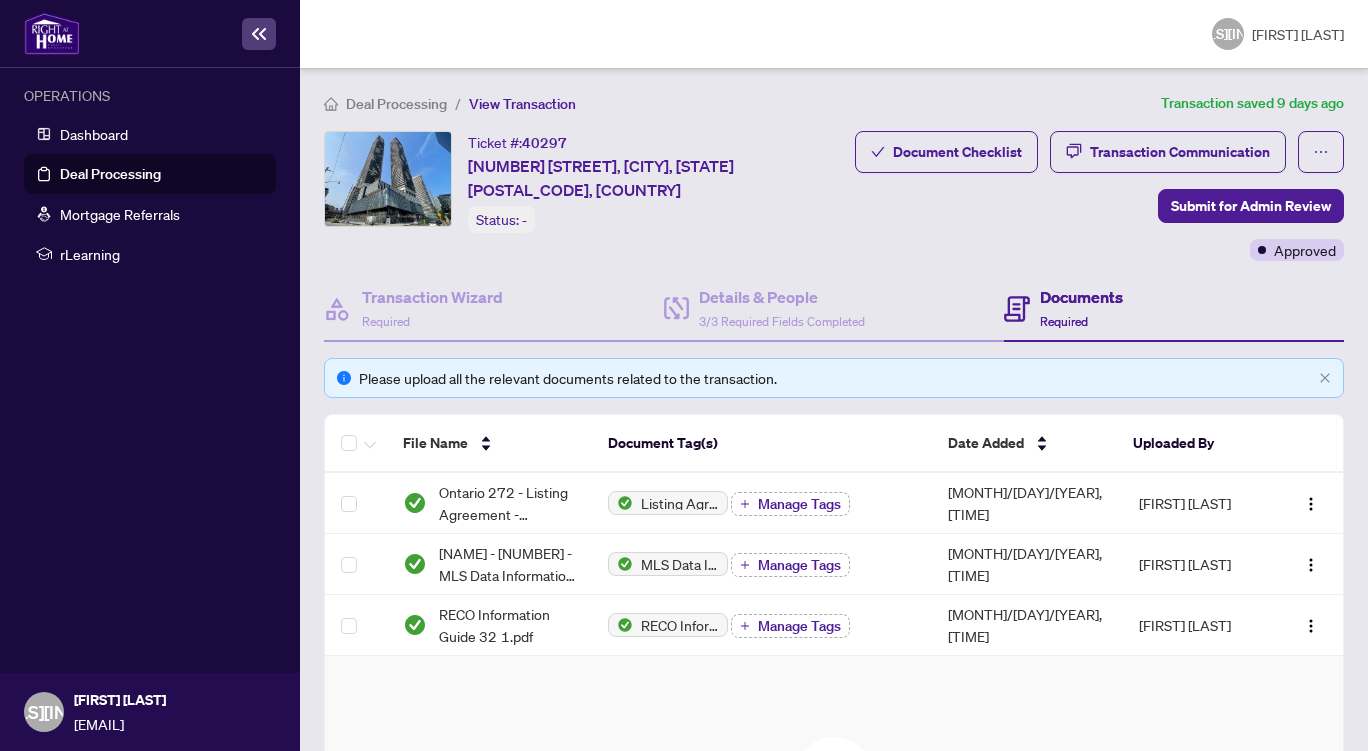 click on "Deal Processing" at bounding box center (110, 174) 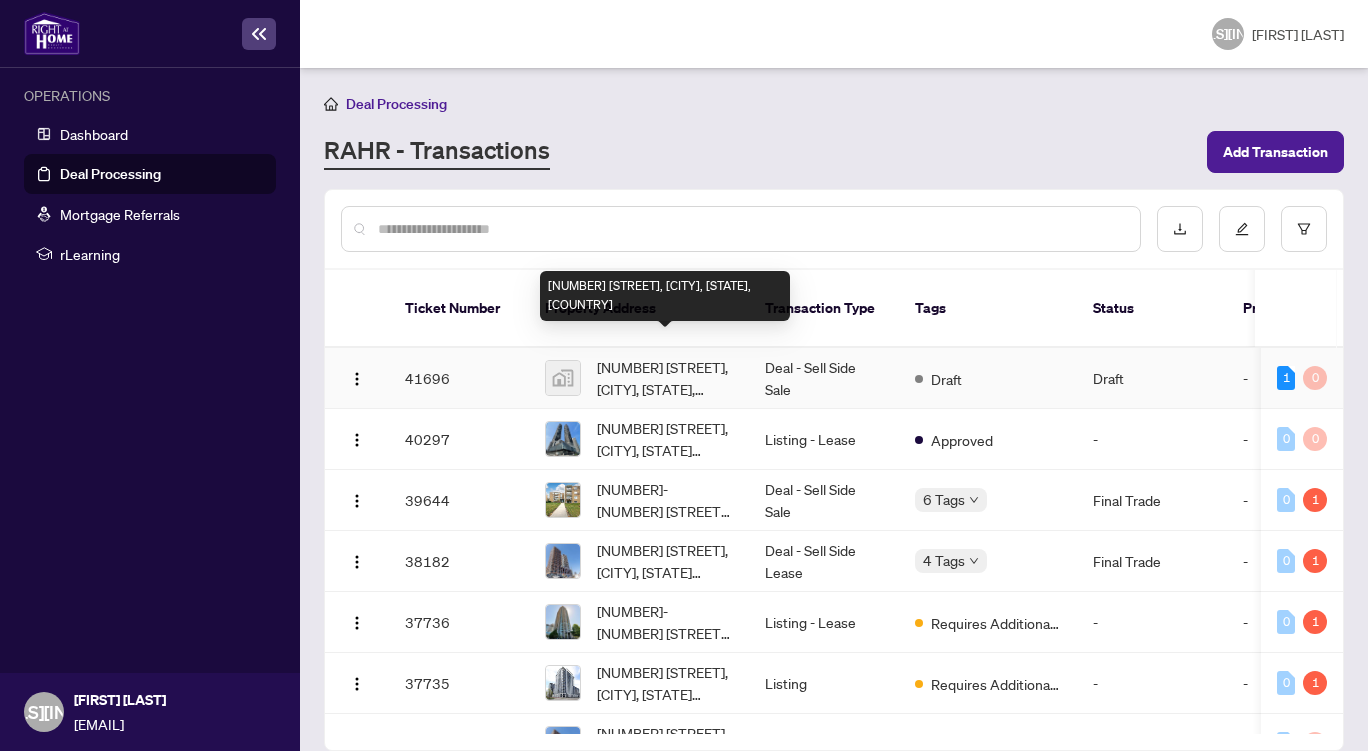 click on "[NUMBER] [STREET], [CITY], [STATE], [COUNTRY]" at bounding box center [665, 378] 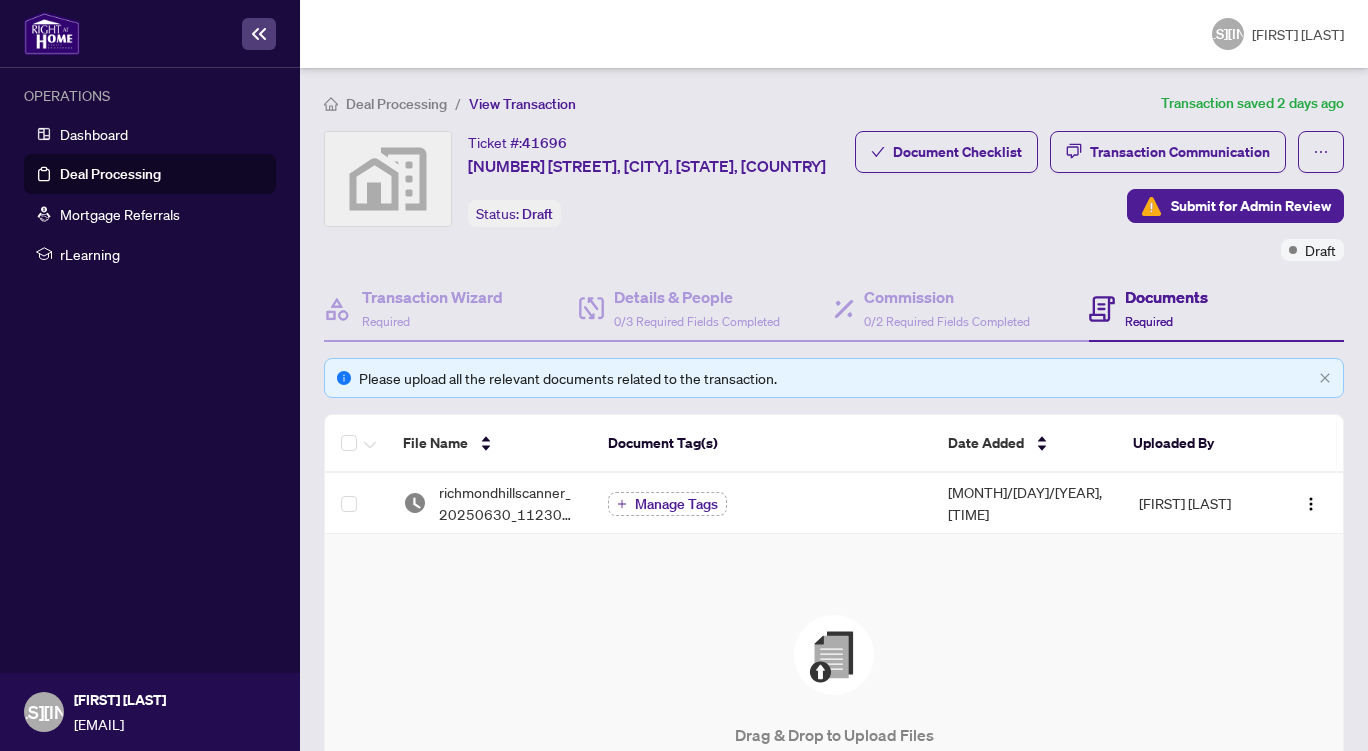 click at bounding box center [834, 655] 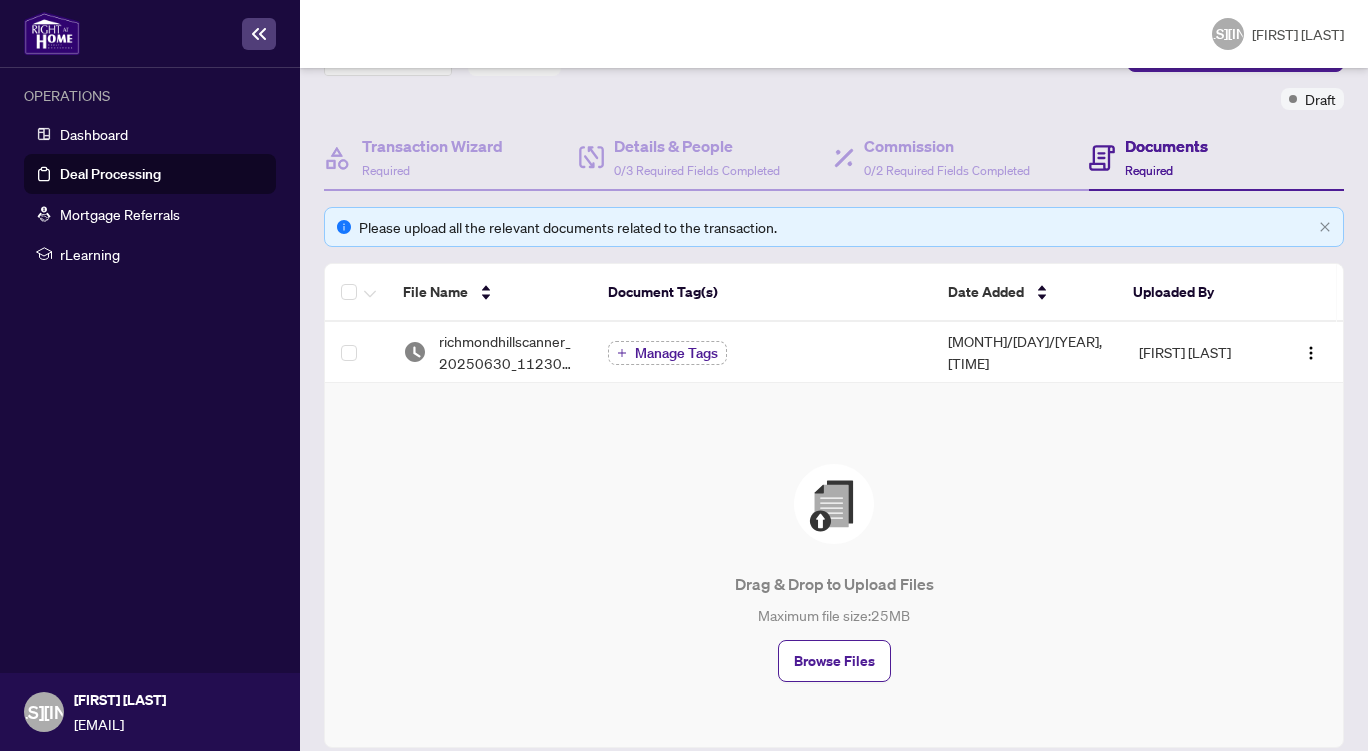 scroll, scrollTop: 206, scrollLeft: 0, axis: vertical 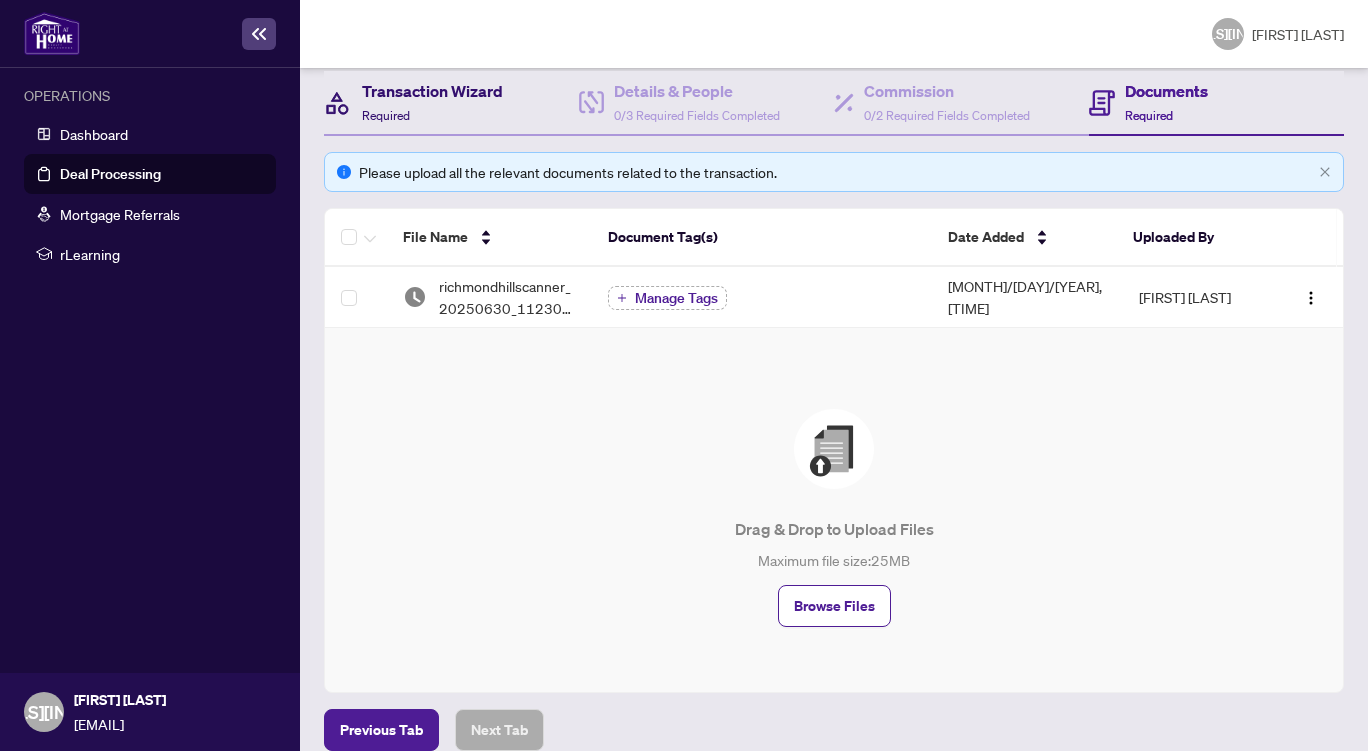 click on "Transaction Wizard" at bounding box center (432, 91) 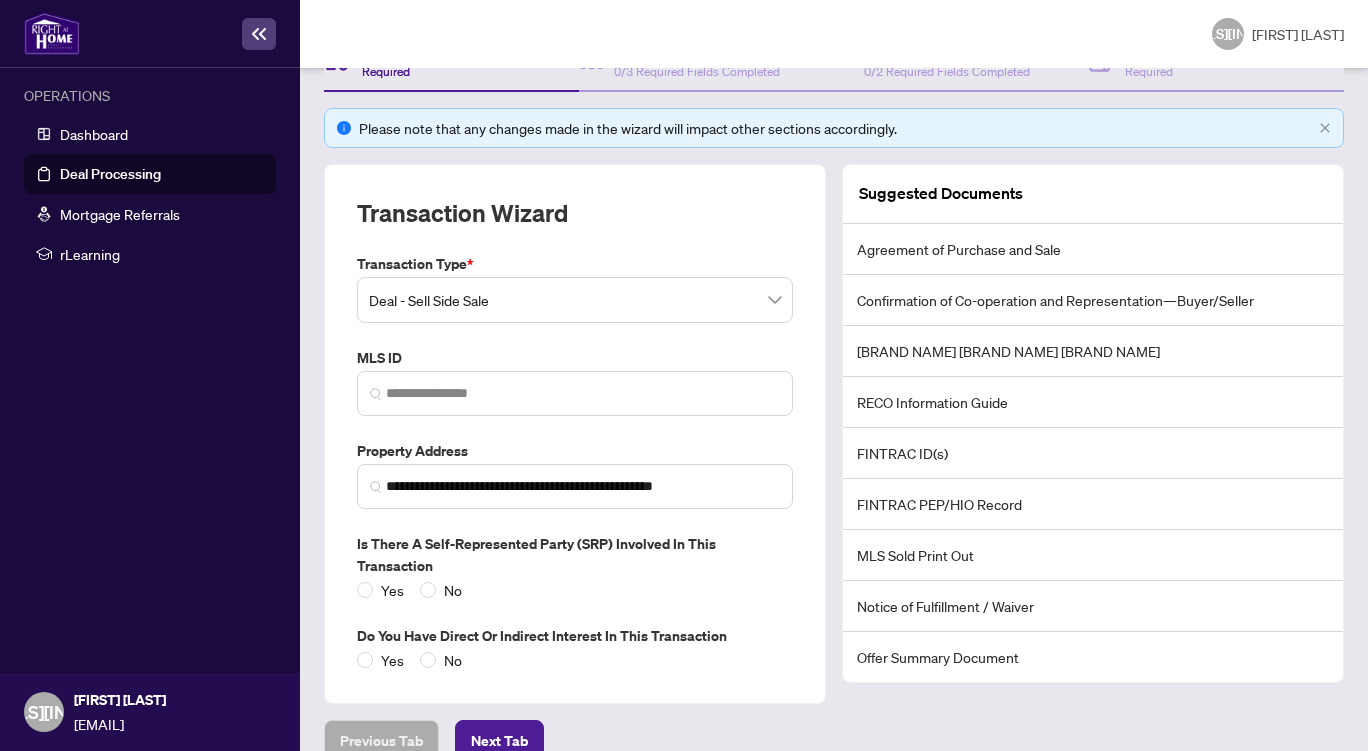 scroll, scrollTop: 261, scrollLeft: 0, axis: vertical 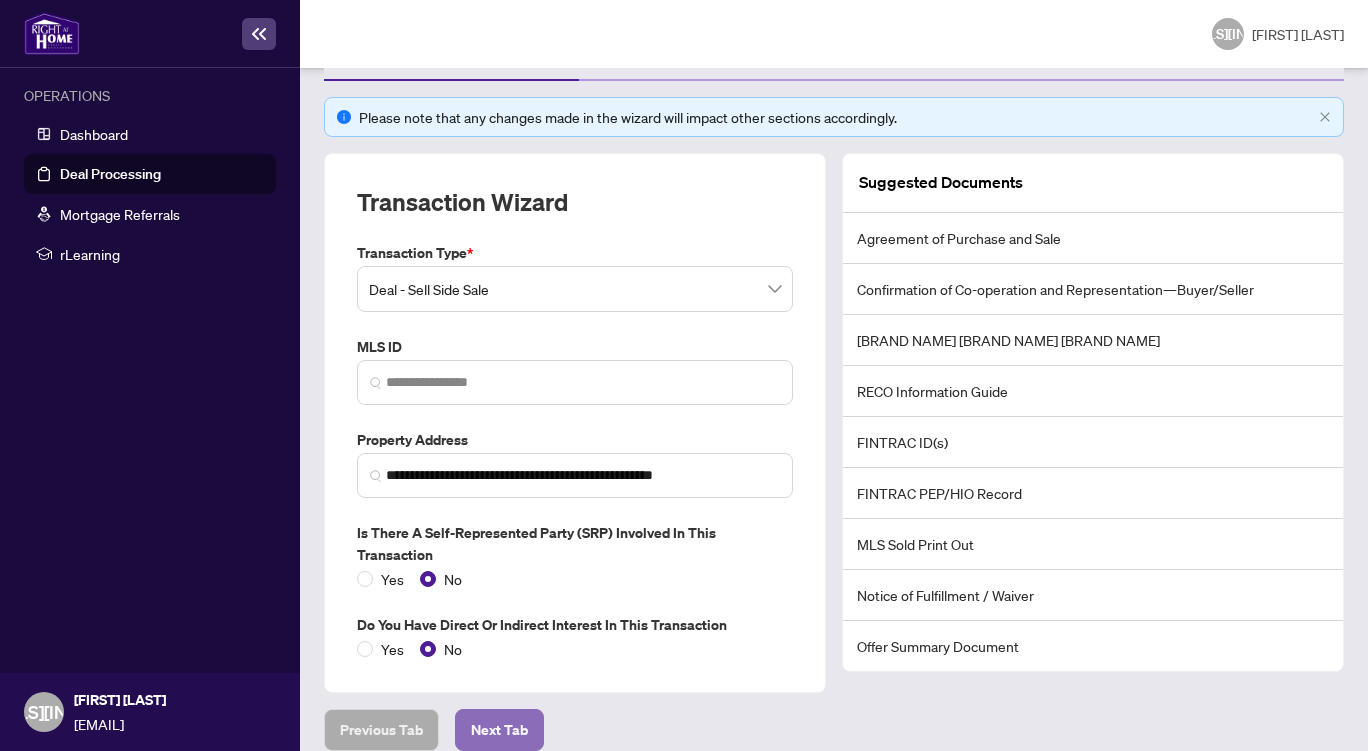 click on "Next Tab" at bounding box center (381, 730) 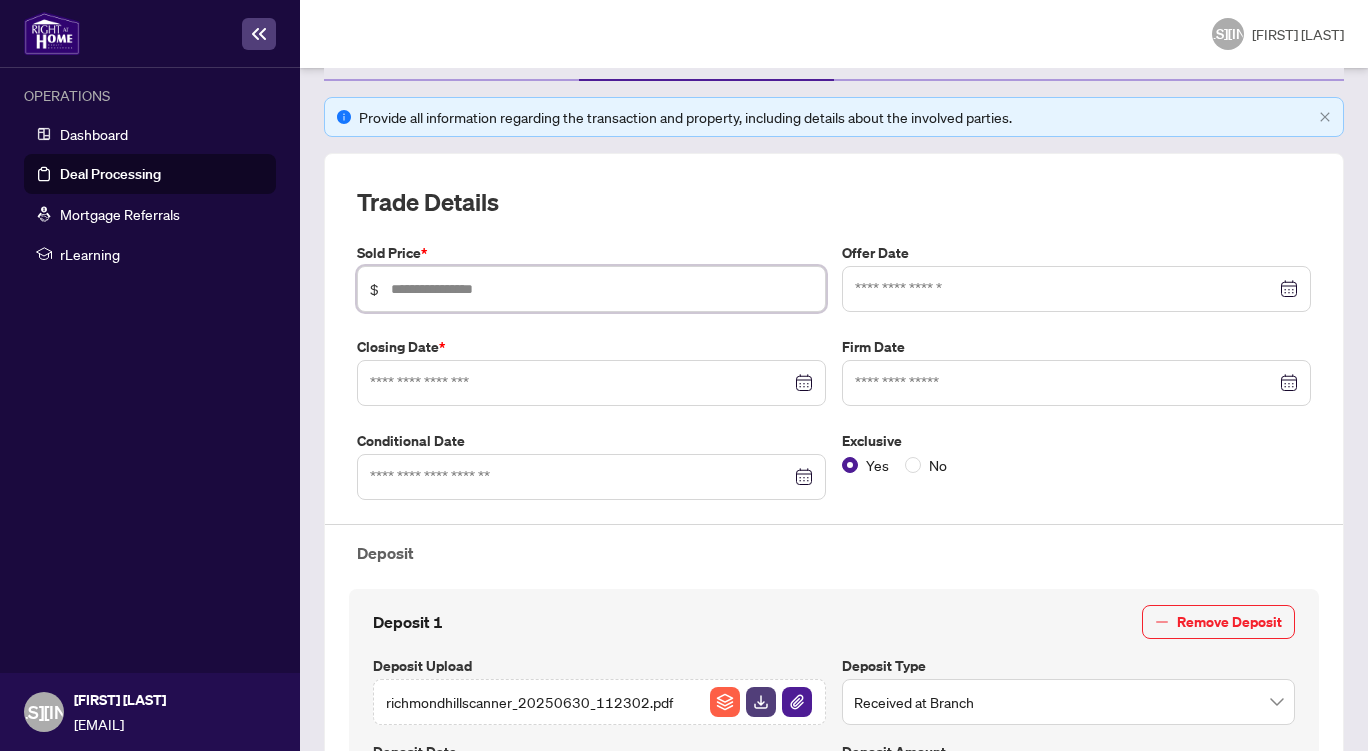 click at bounding box center [602, 289] 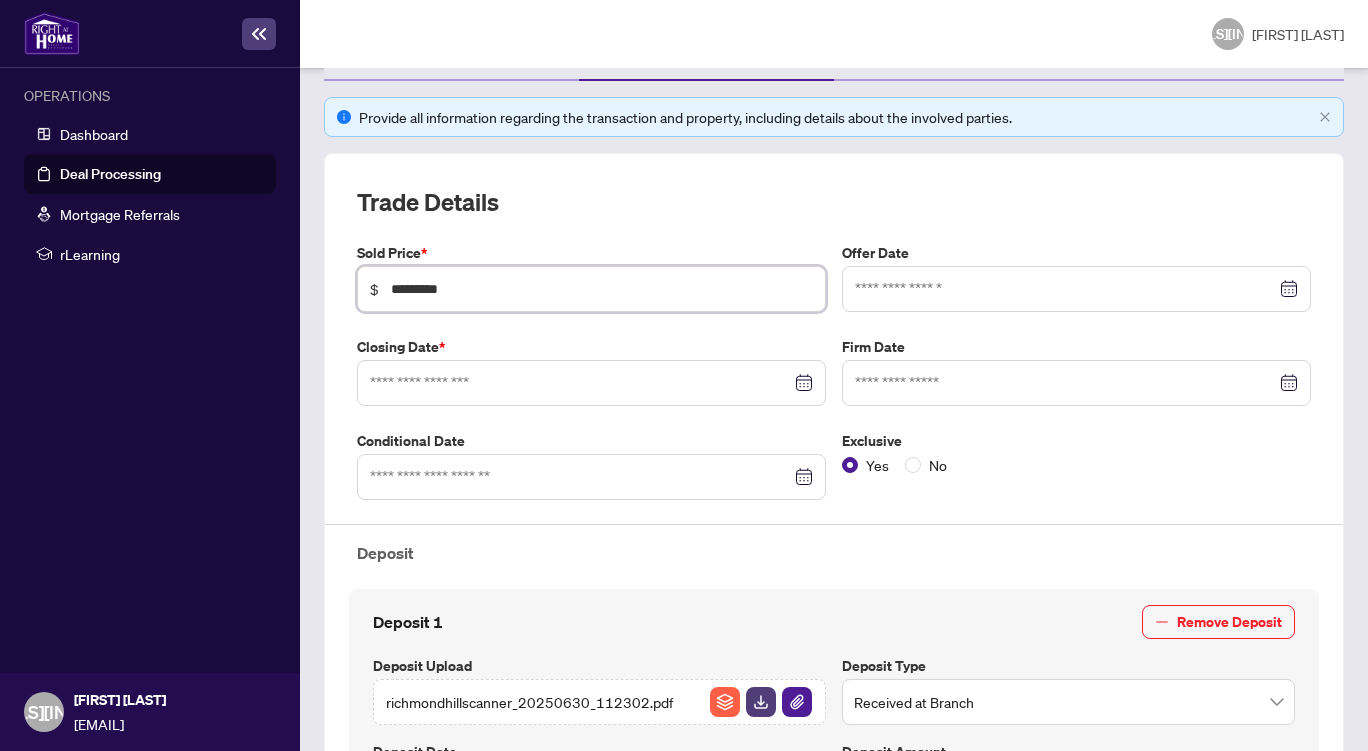 type on "*********" 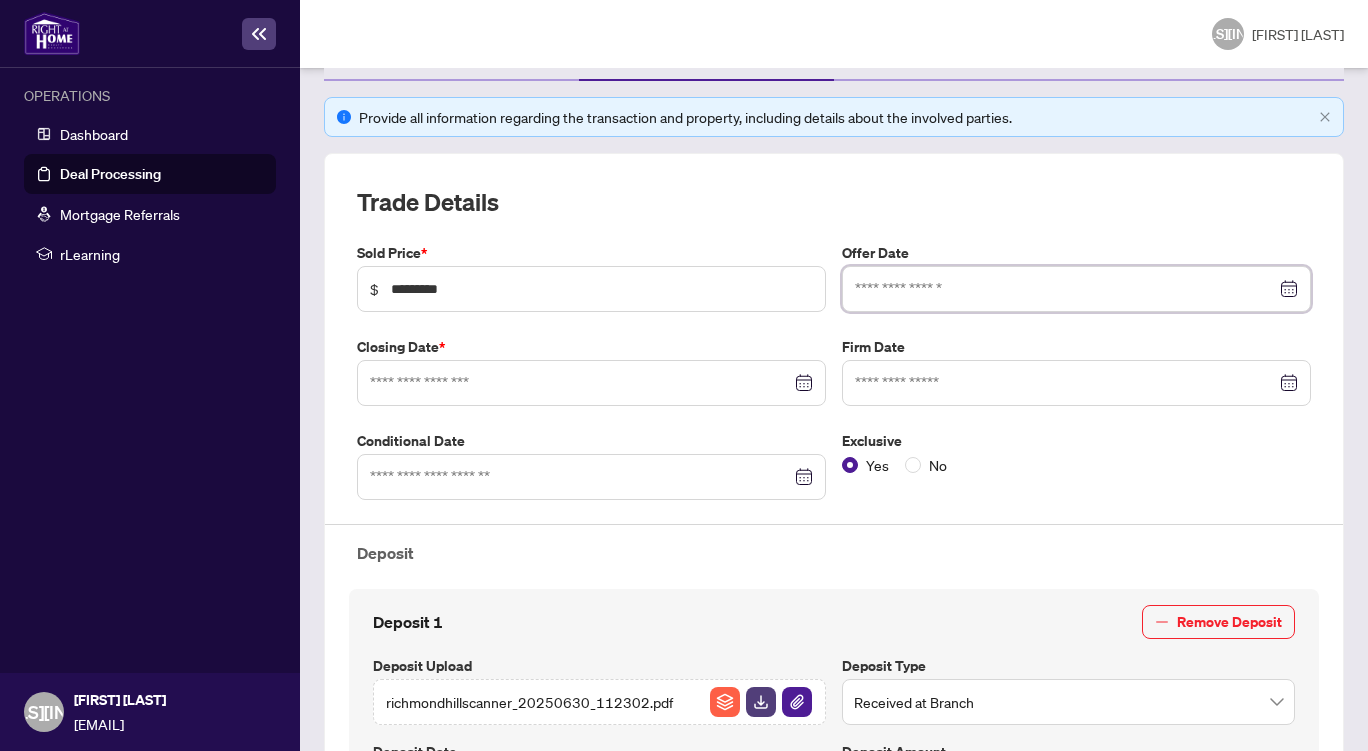 click at bounding box center (1065, 289) 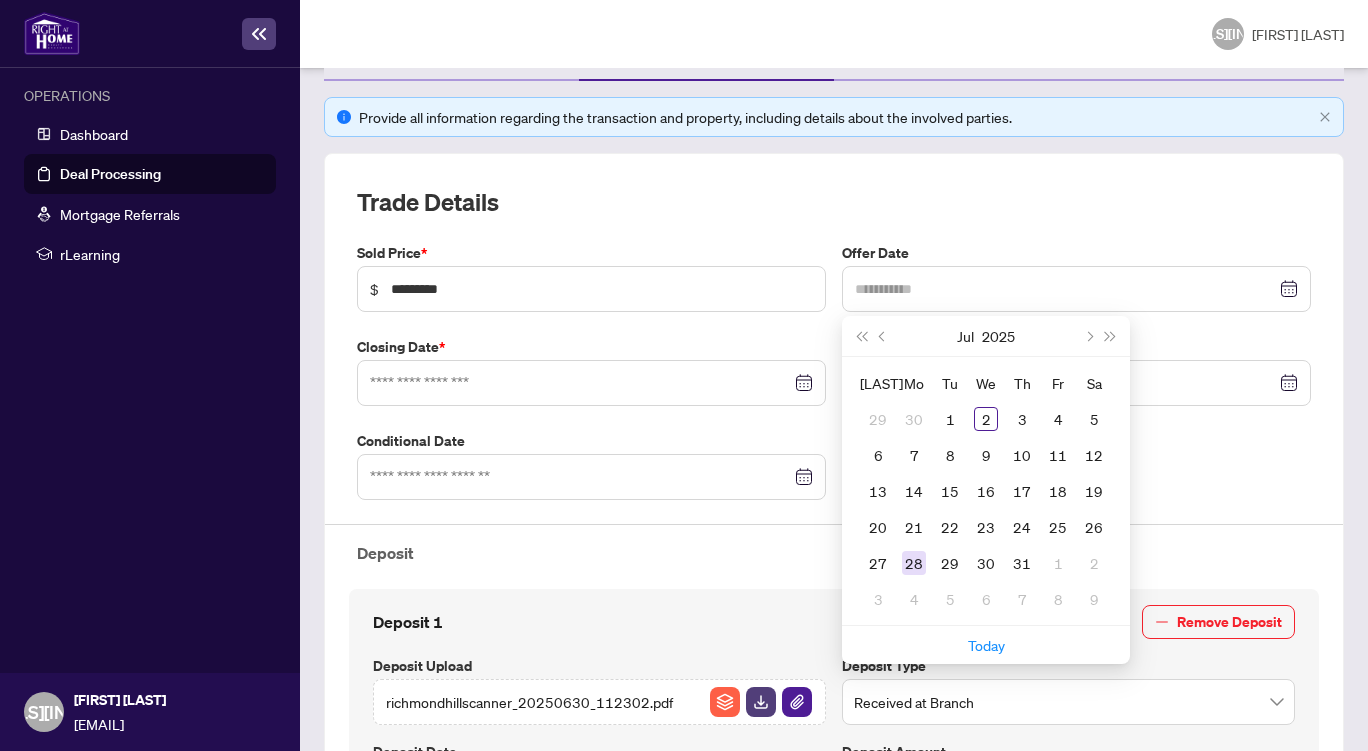 click on "28" at bounding box center [914, 563] 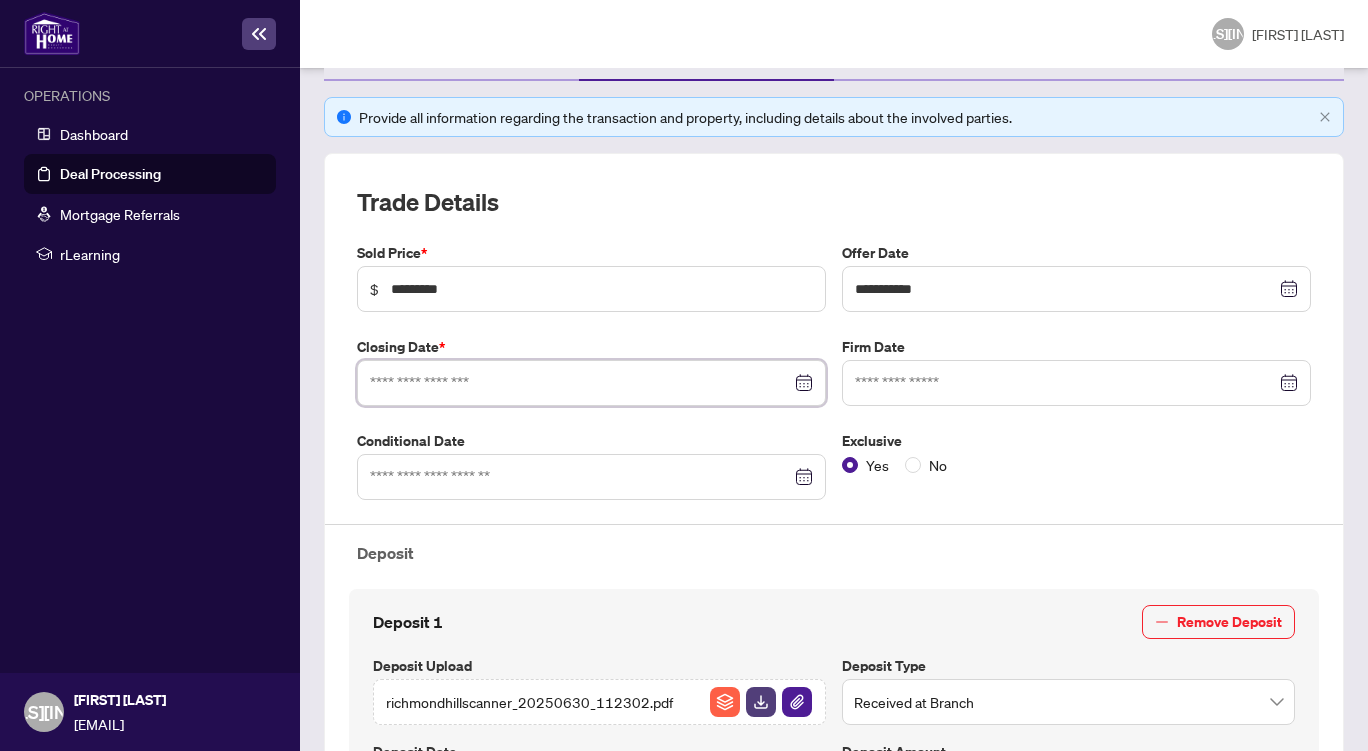 click at bounding box center [580, 383] 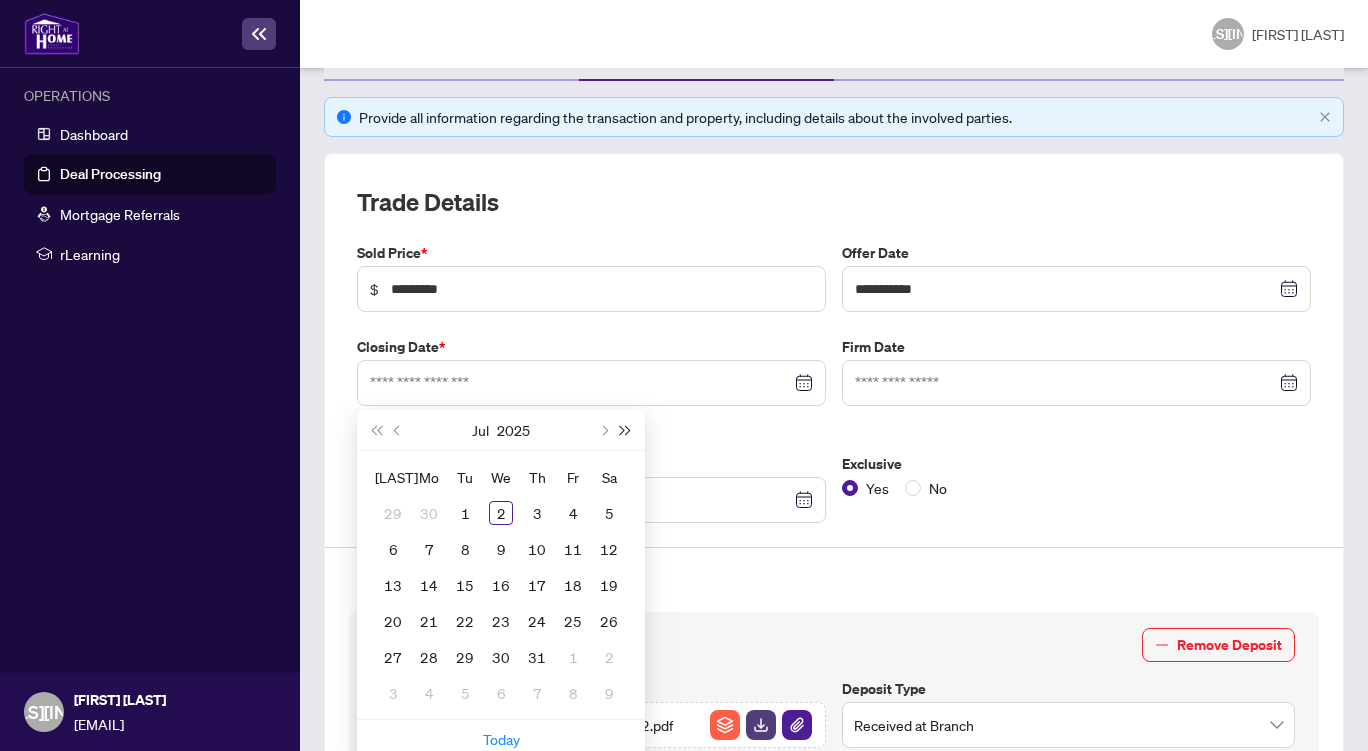 click at bounding box center (0, 0) 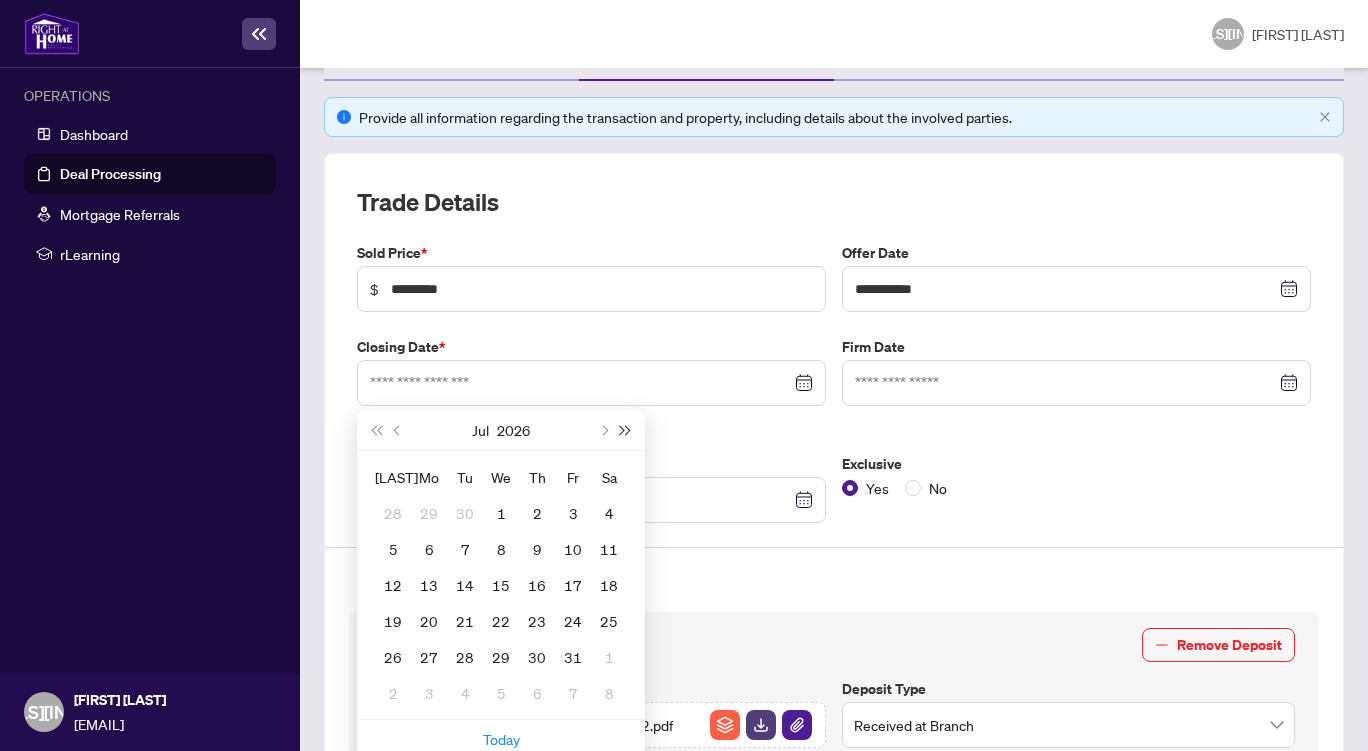 click at bounding box center [0, 0] 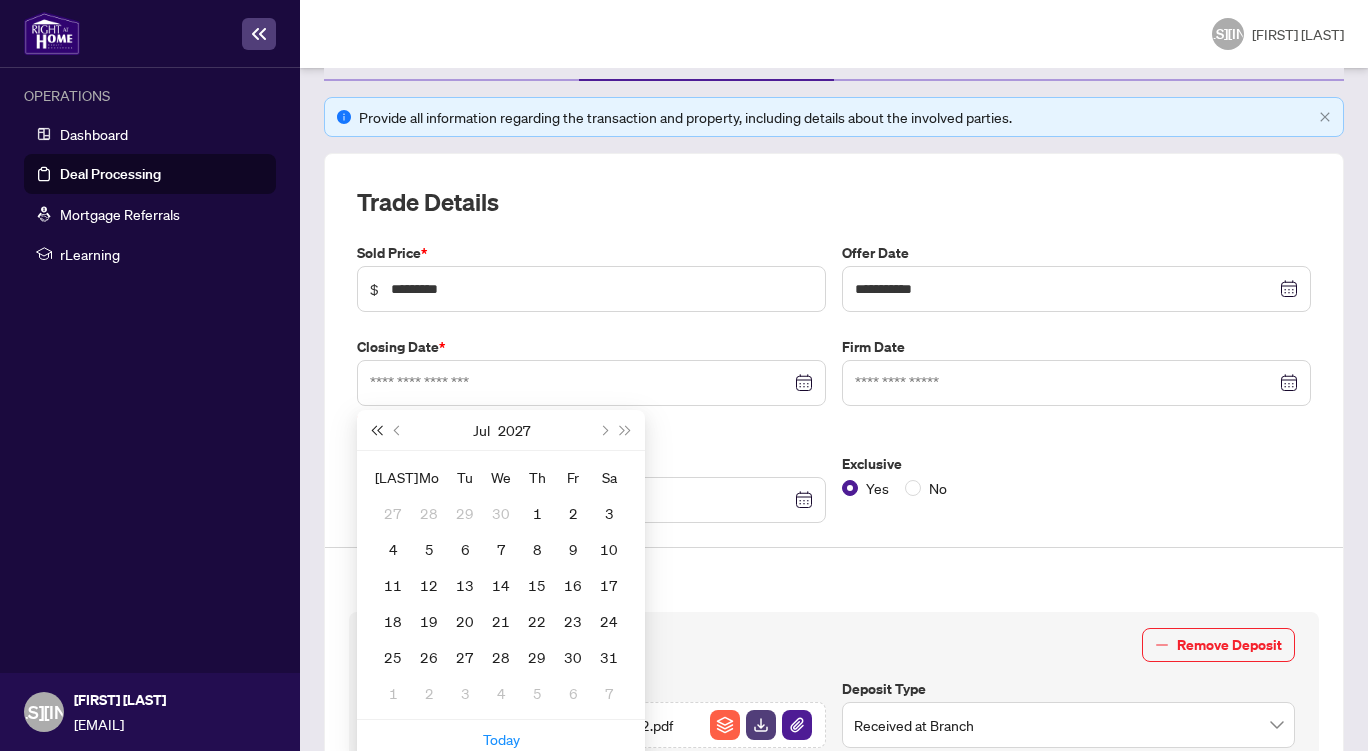click at bounding box center [0, 0] 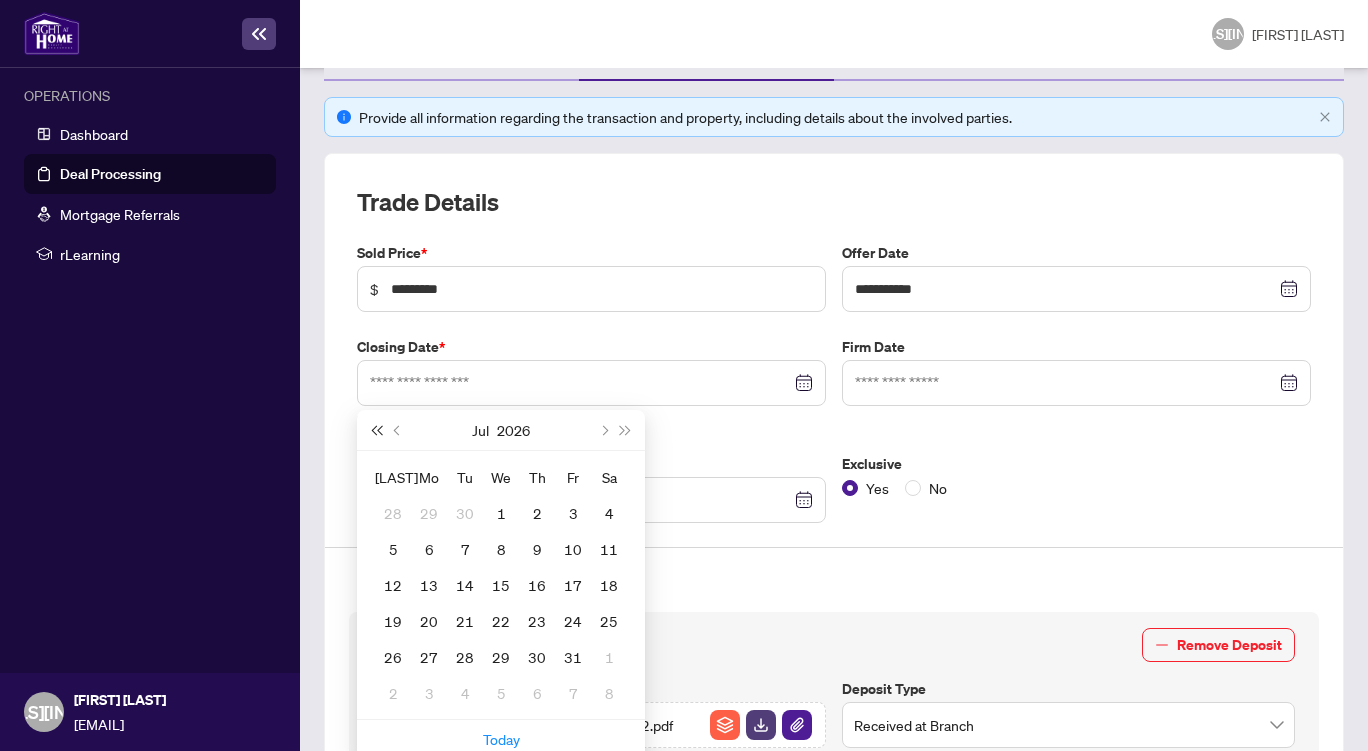 click at bounding box center (0, 0) 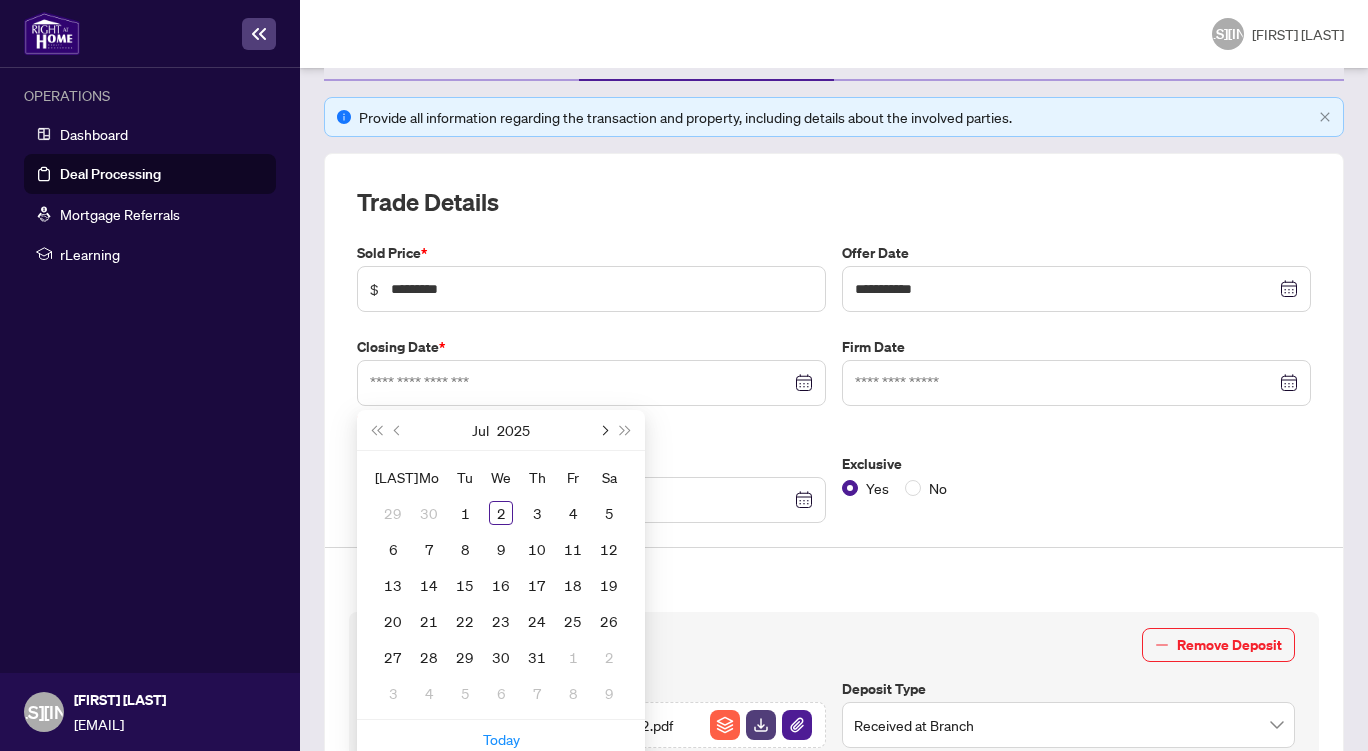 click at bounding box center [0, 0] 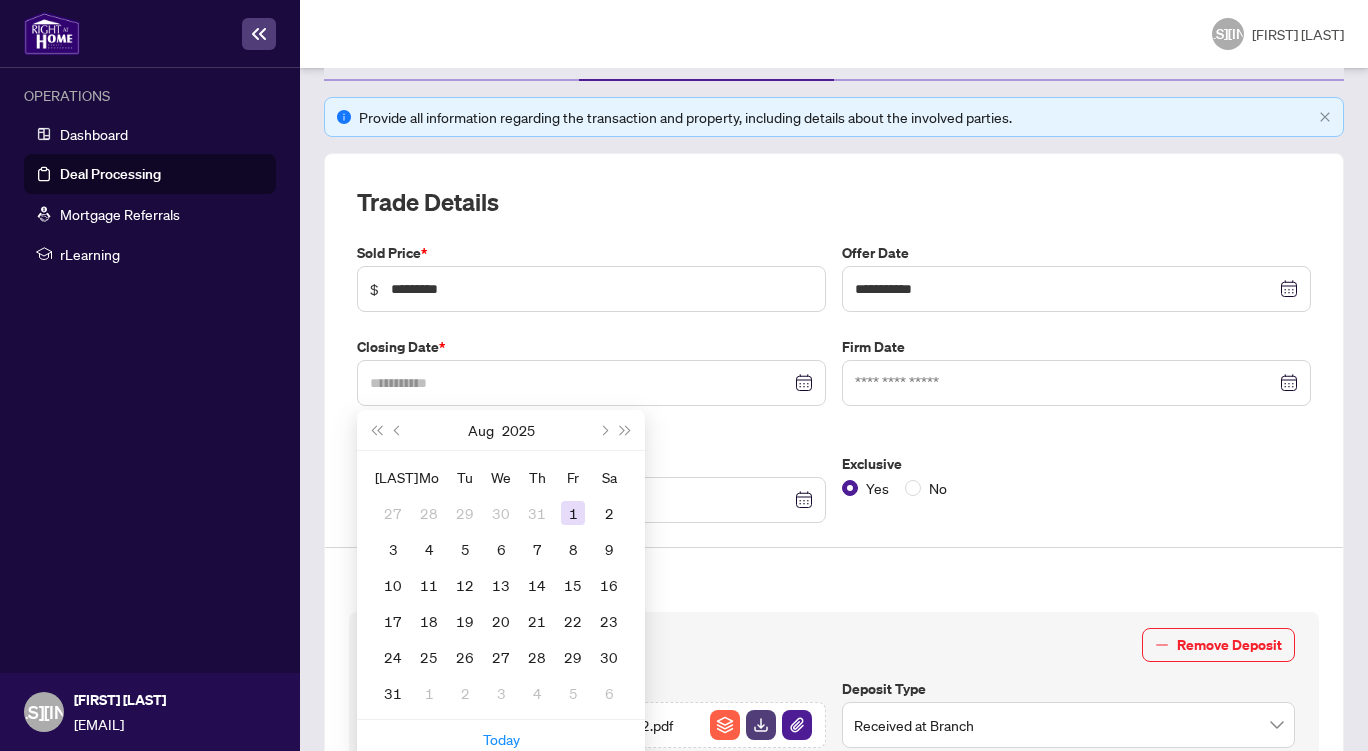 click on "1" at bounding box center [0, 0] 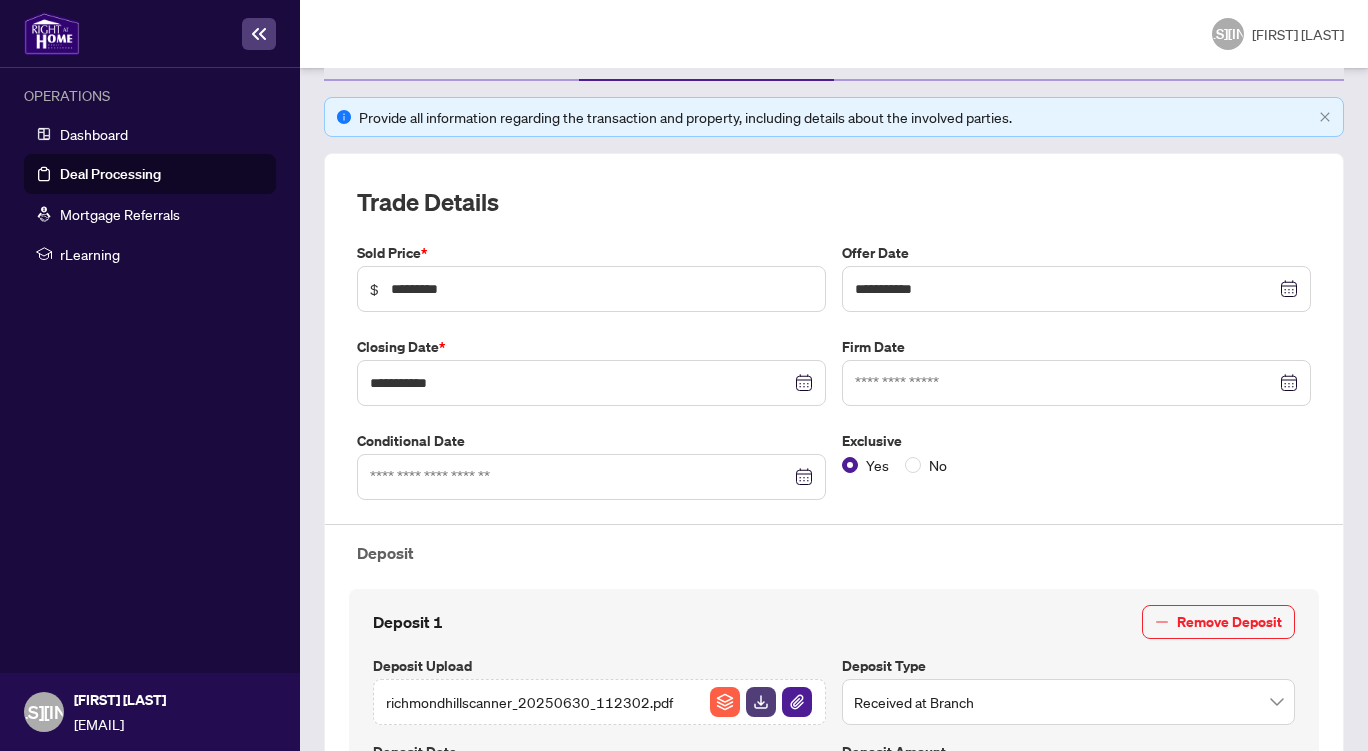 click at bounding box center [1076, 289] 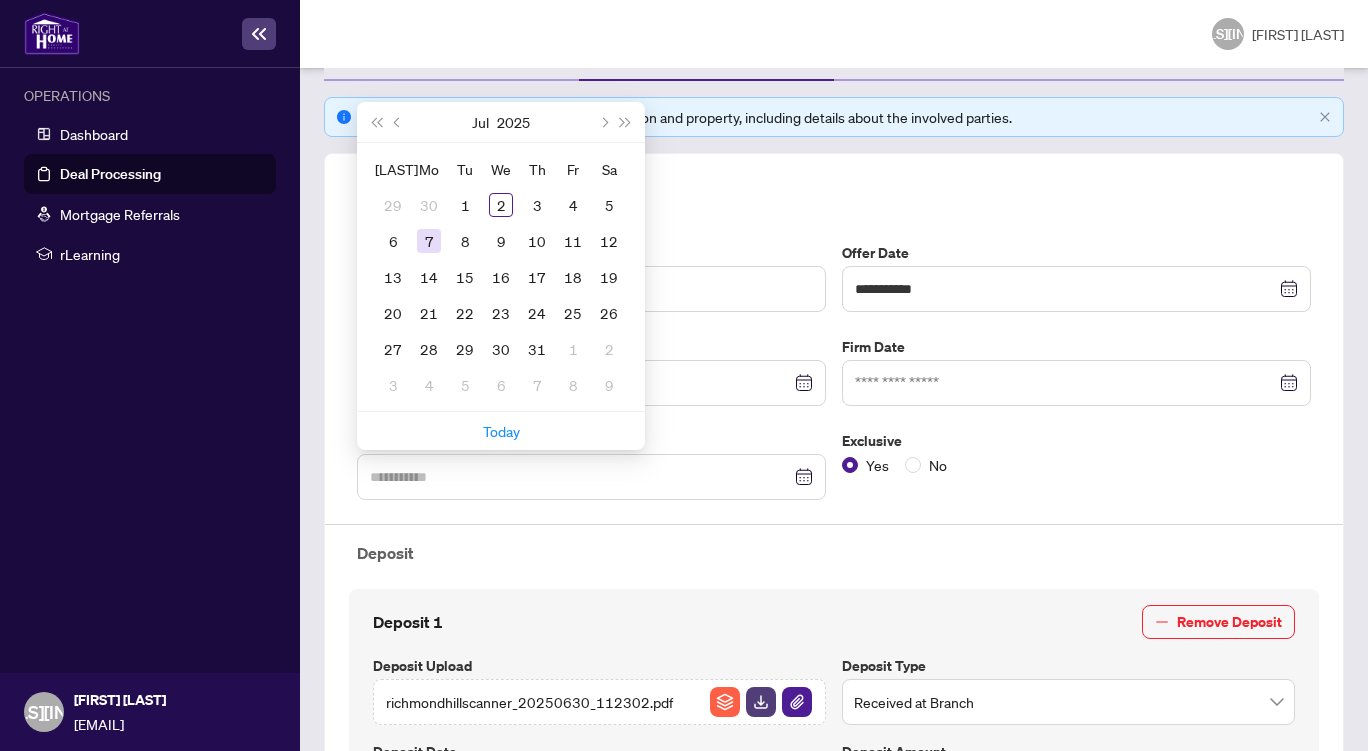 click on "7" at bounding box center (429, 241) 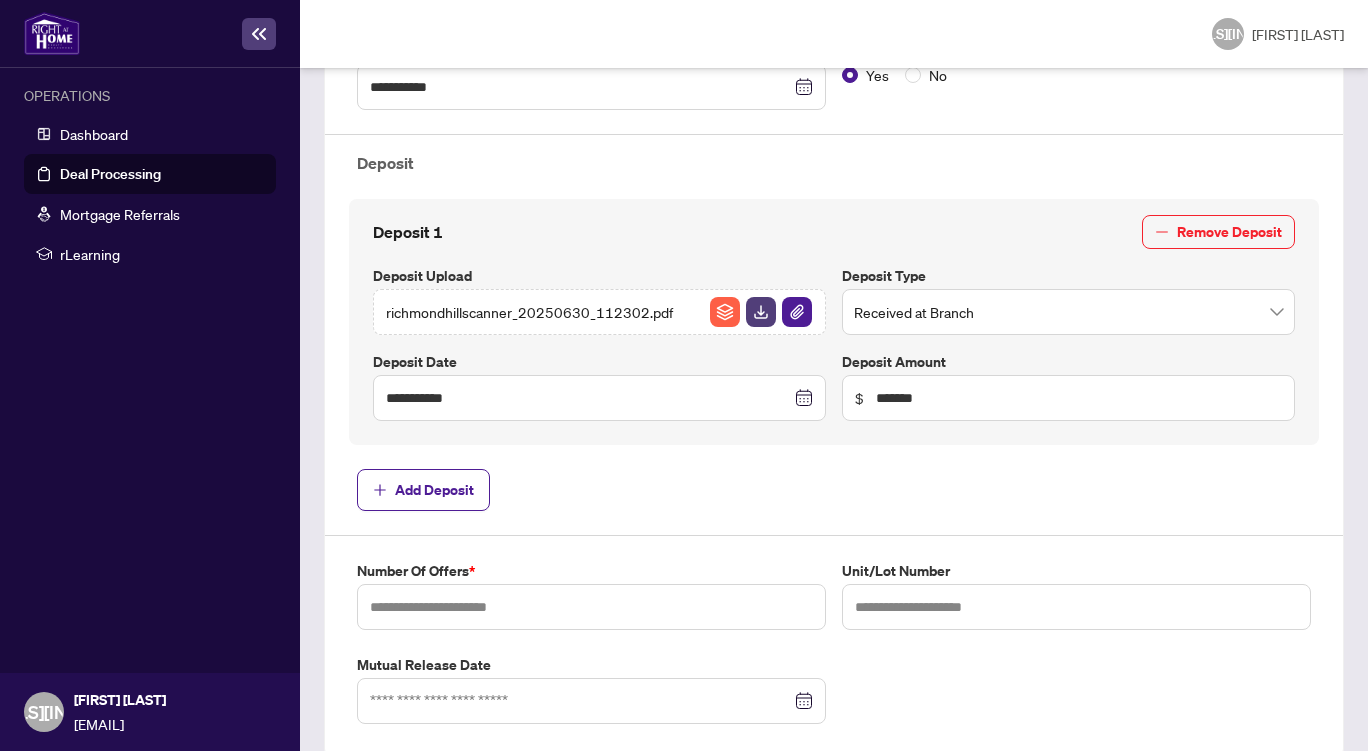 scroll, scrollTop: 699, scrollLeft: 0, axis: vertical 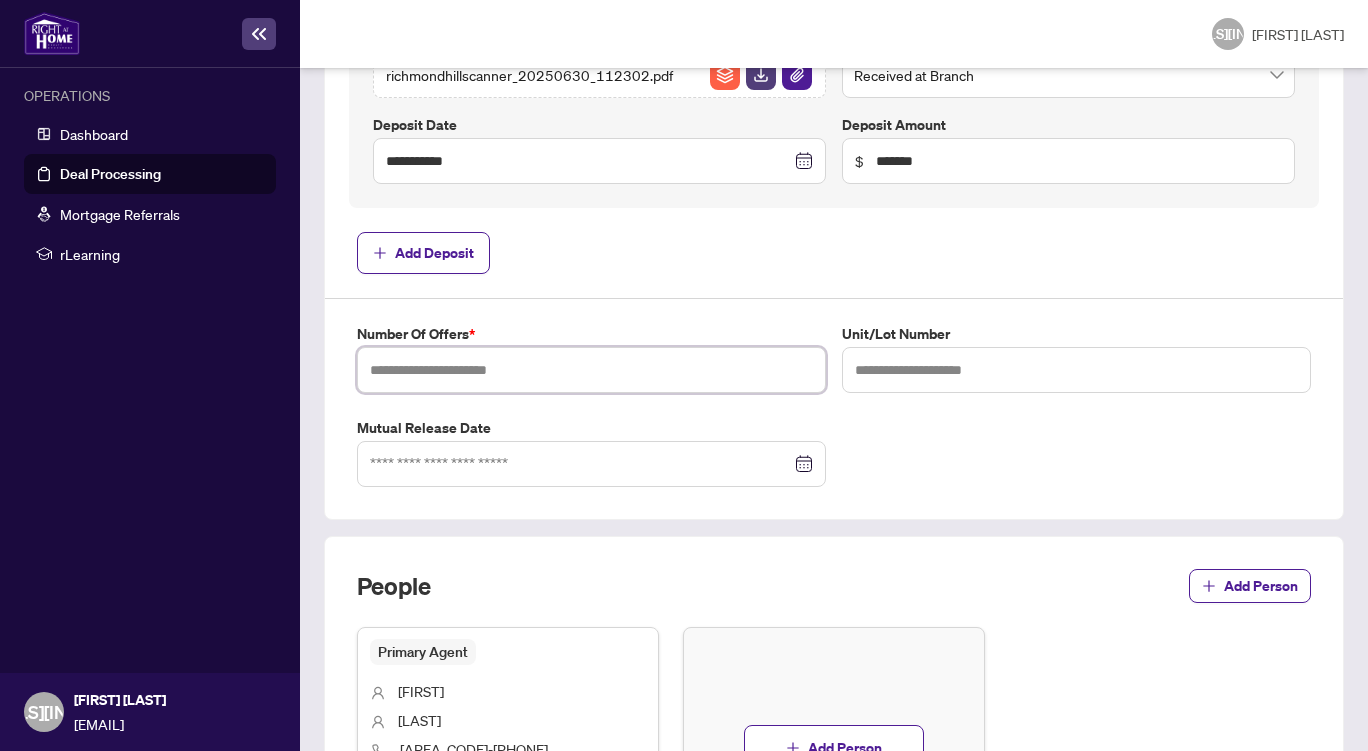 click at bounding box center [591, 370] 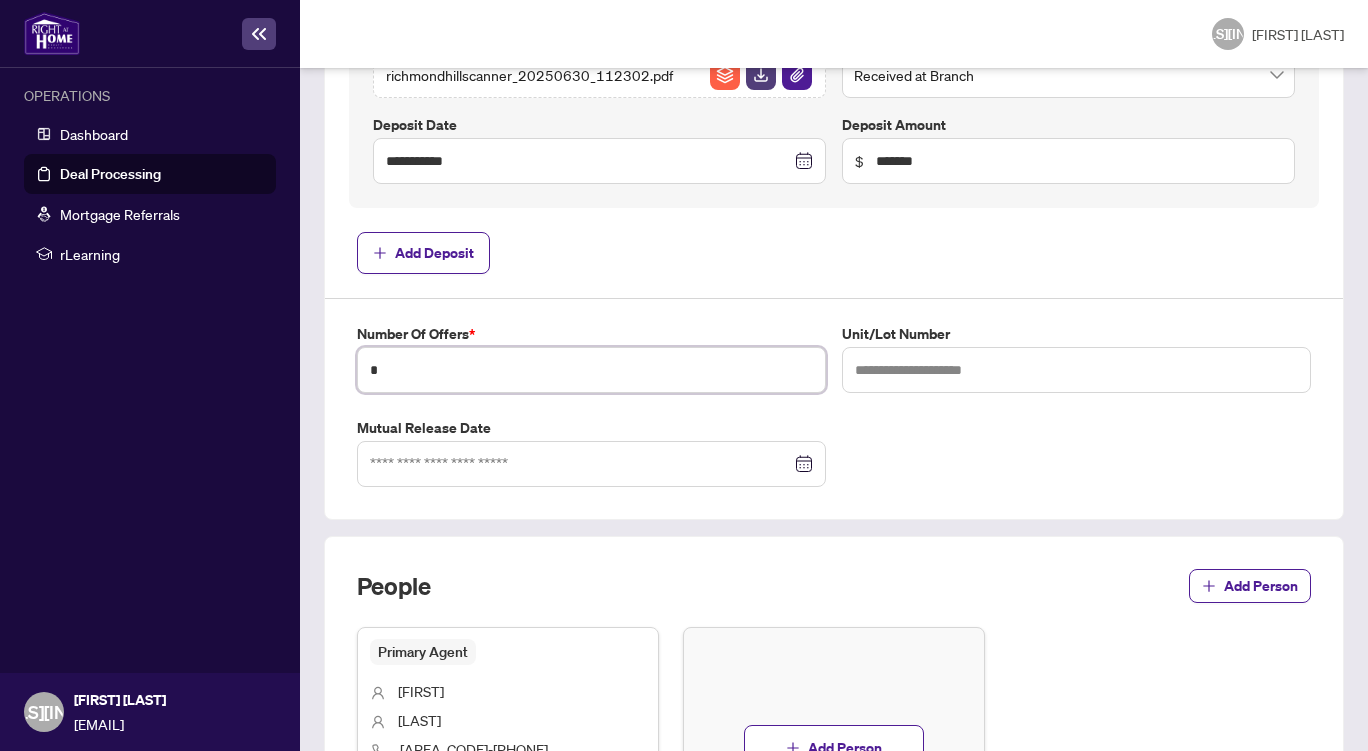 type on "*" 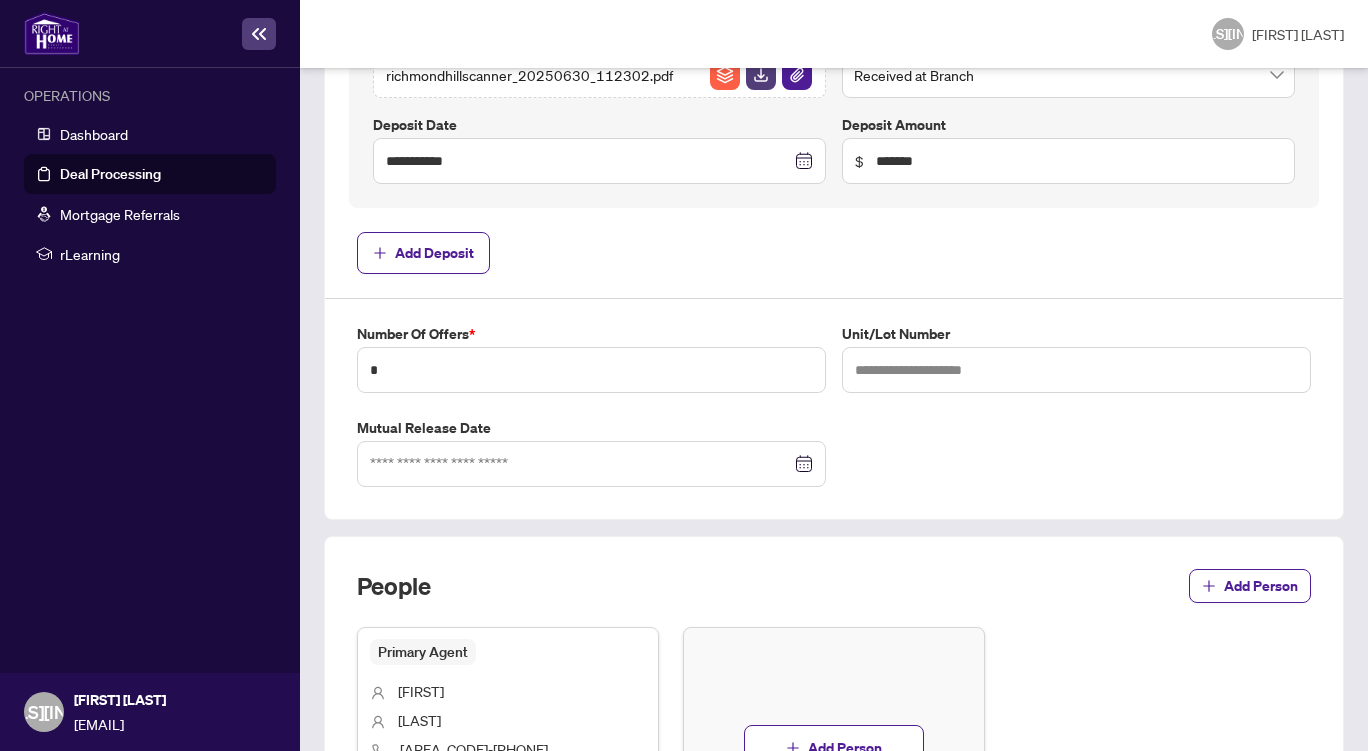 click on "People Add Person" at bounding box center [834, 598] 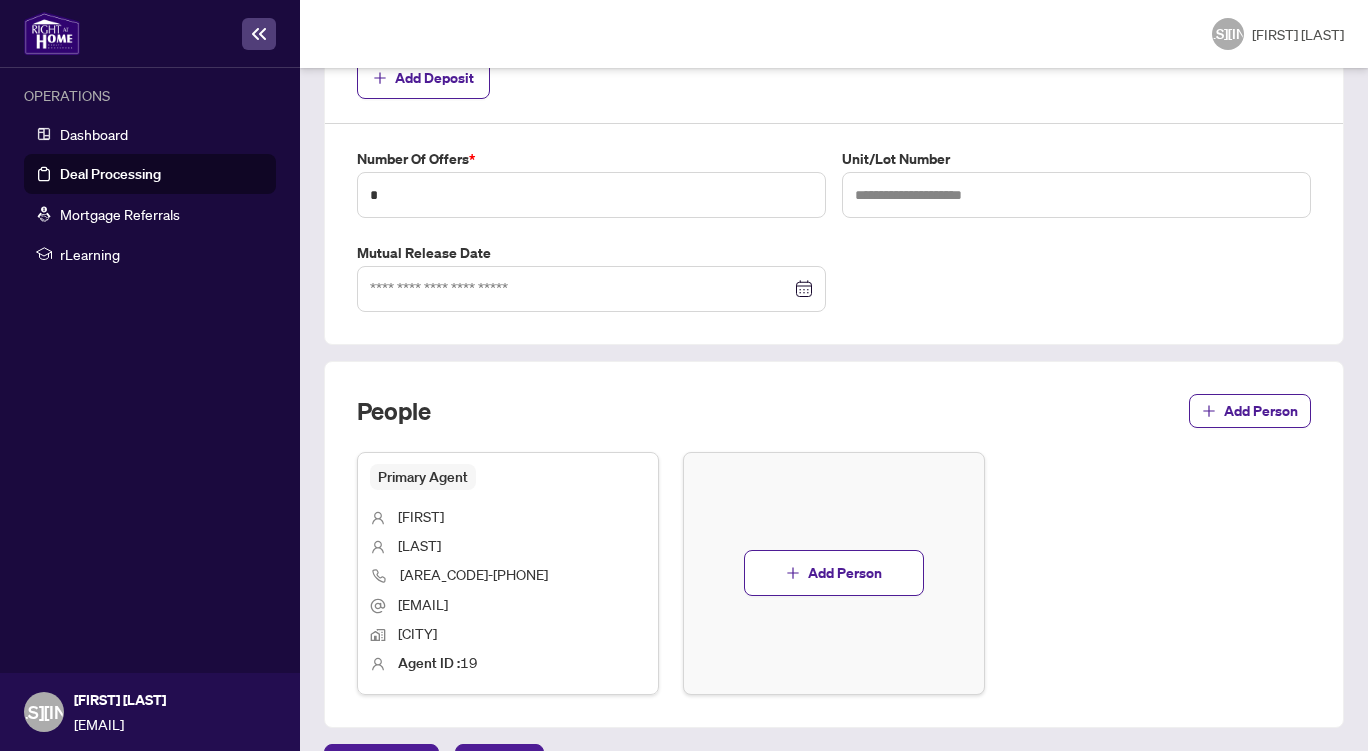 scroll, scrollTop: 1131, scrollLeft: 0, axis: vertical 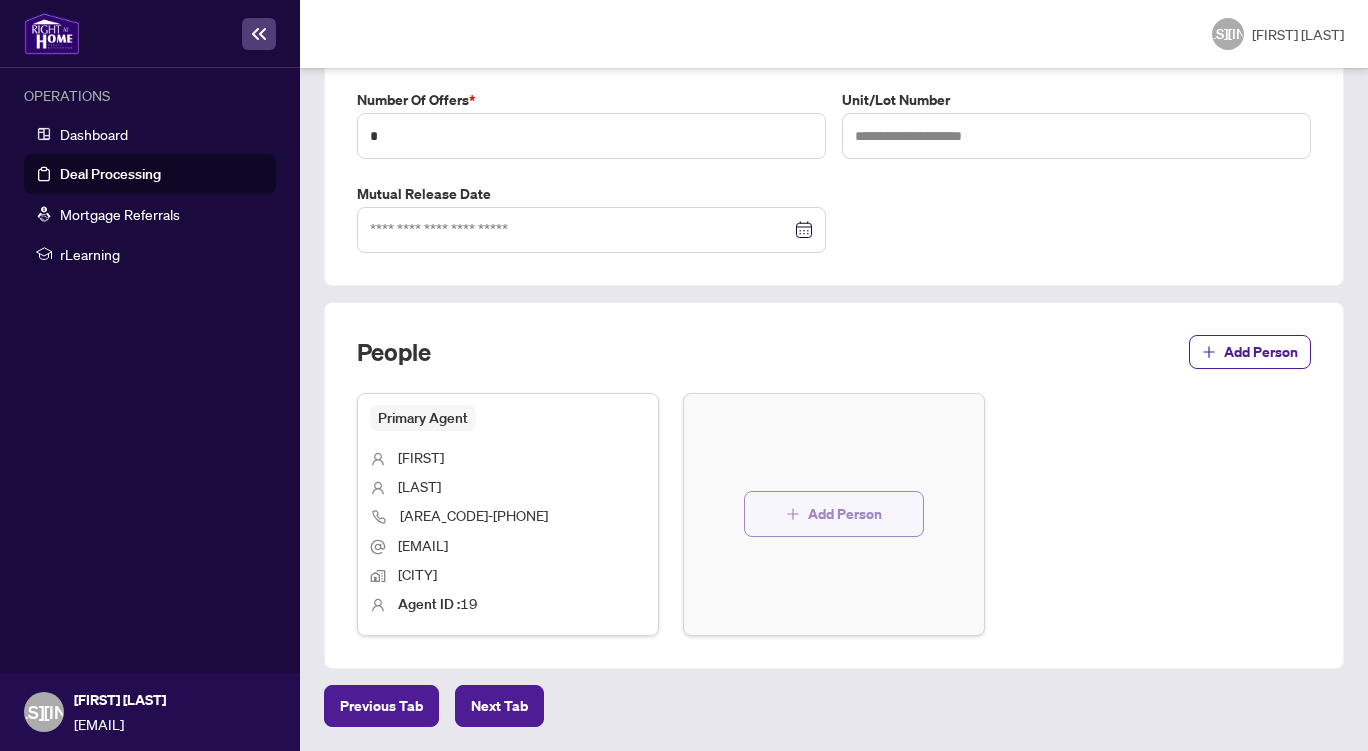 click on "Add Person" at bounding box center (845, 514) 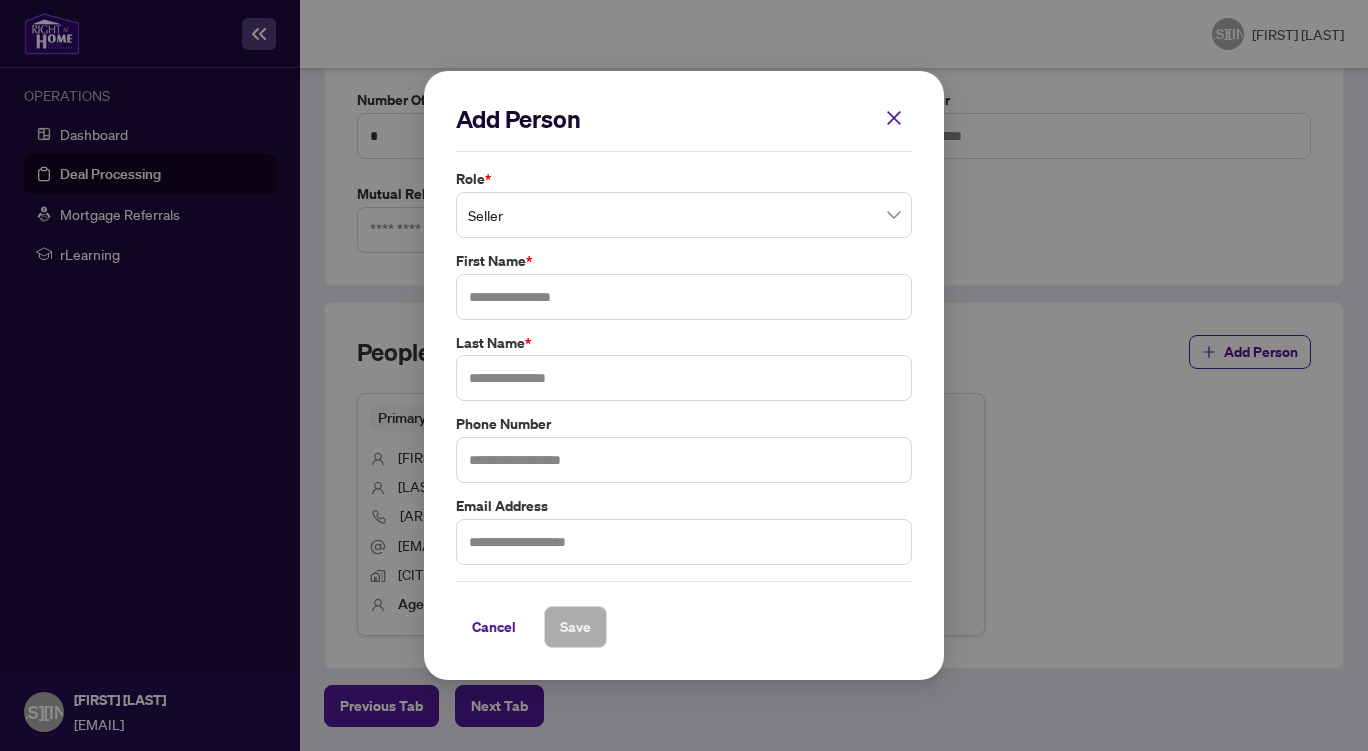 click on "Seller" at bounding box center [684, 215] 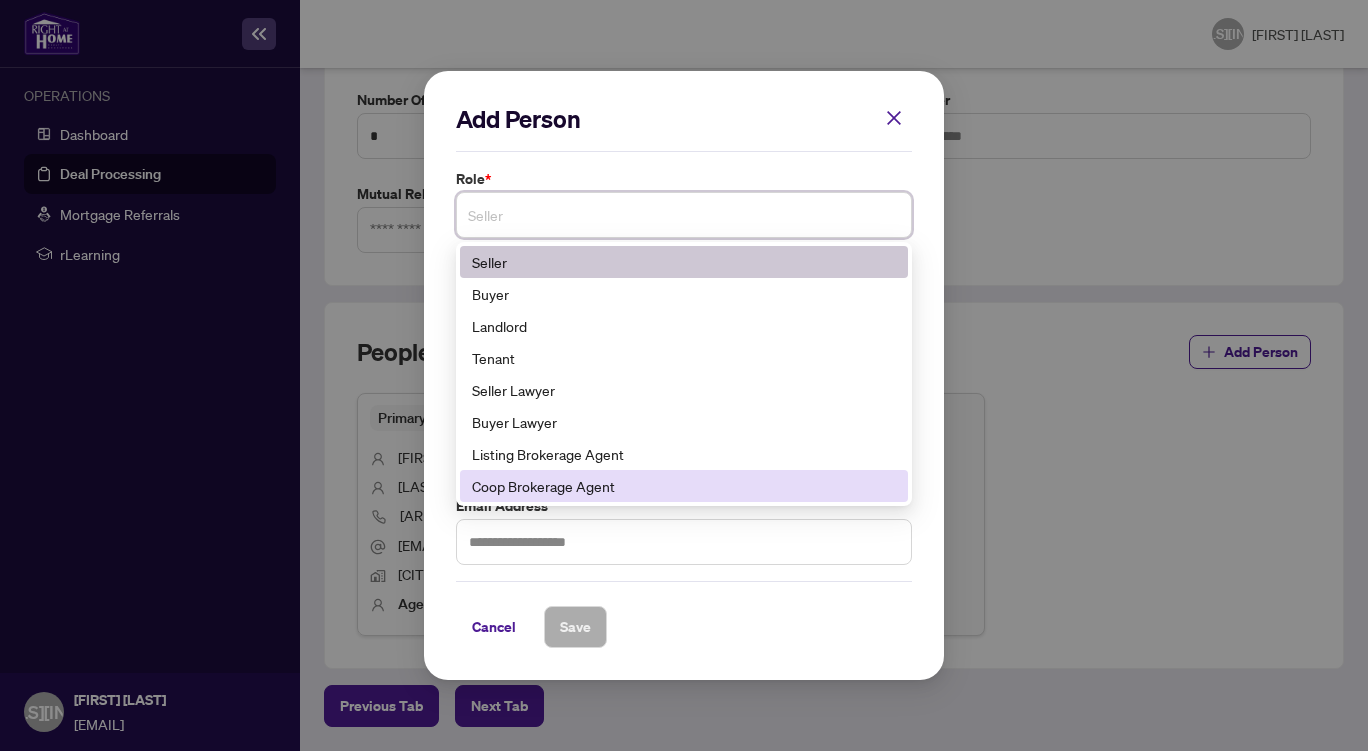 drag, startPoint x: 784, startPoint y: 420, endPoint x: 784, endPoint y: 485, distance: 65 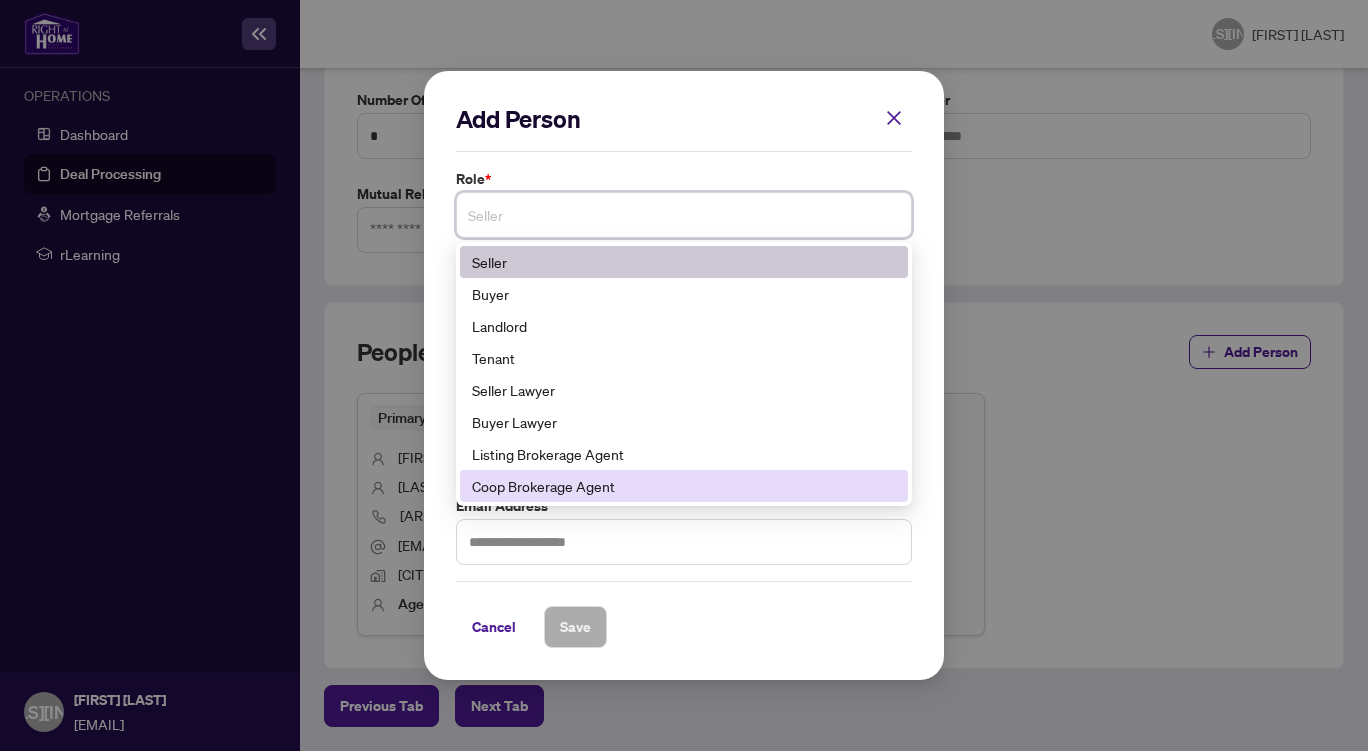 click on "Seller Buyer Landlord Tenant Seller Lawyer Buyer Lawyer Listing Brokerage Agent Coop Brokerage Agent Additional RAHR agent Corporation Buyer" at bounding box center [684, 406] 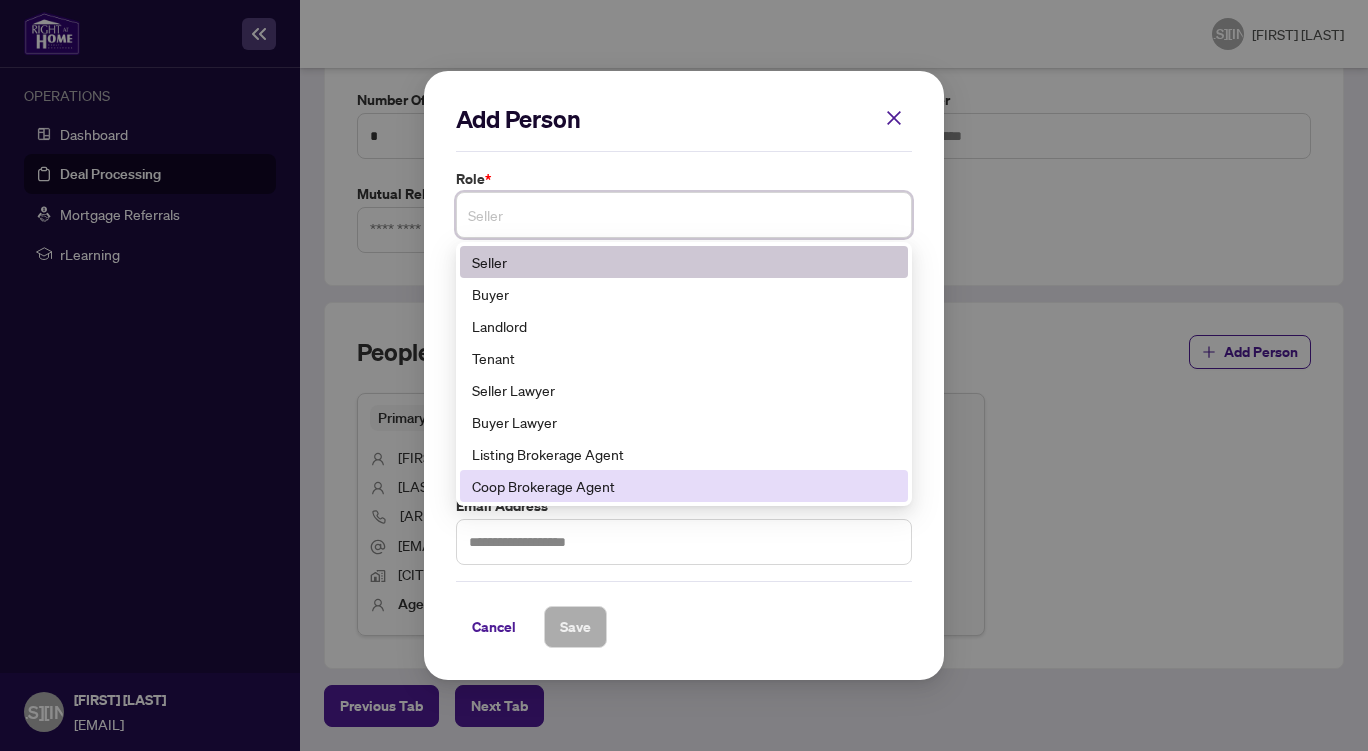 click on "Coop Brokerage Agent" at bounding box center (684, 486) 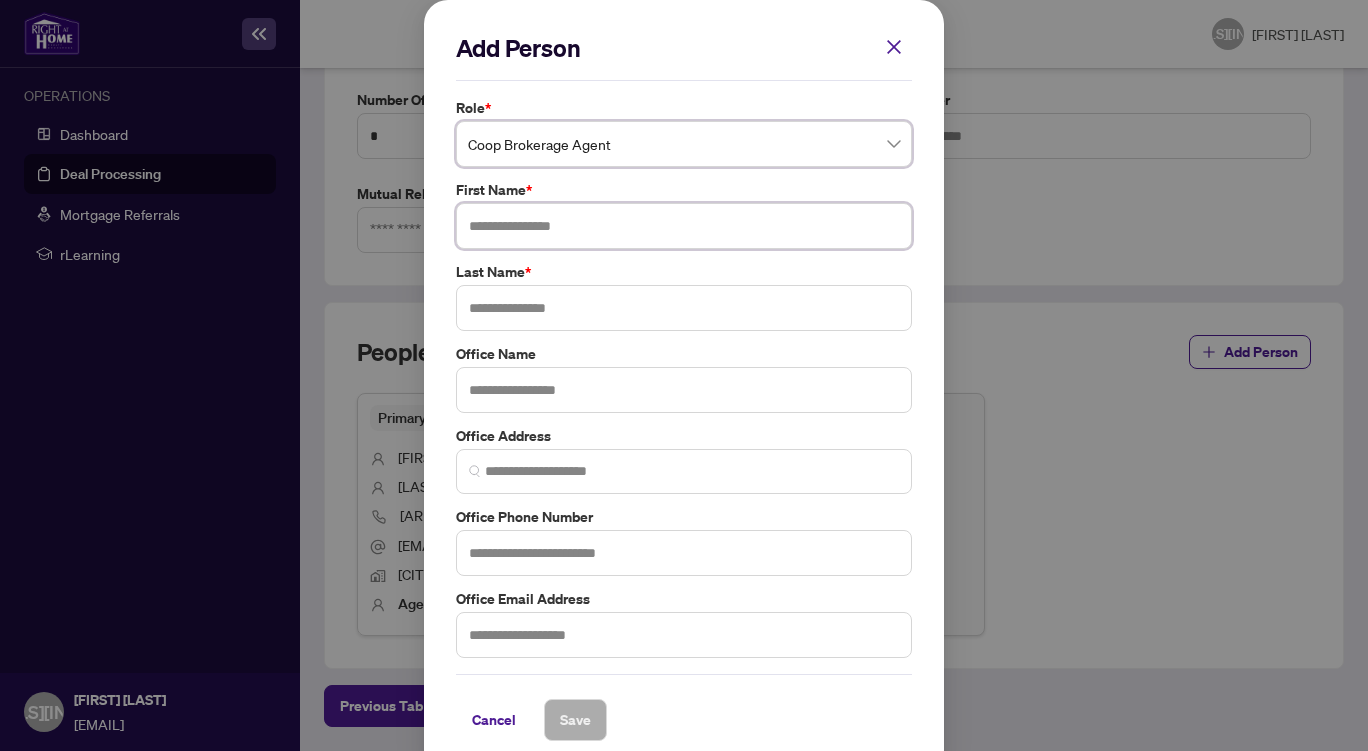 click at bounding box center [684, 226] 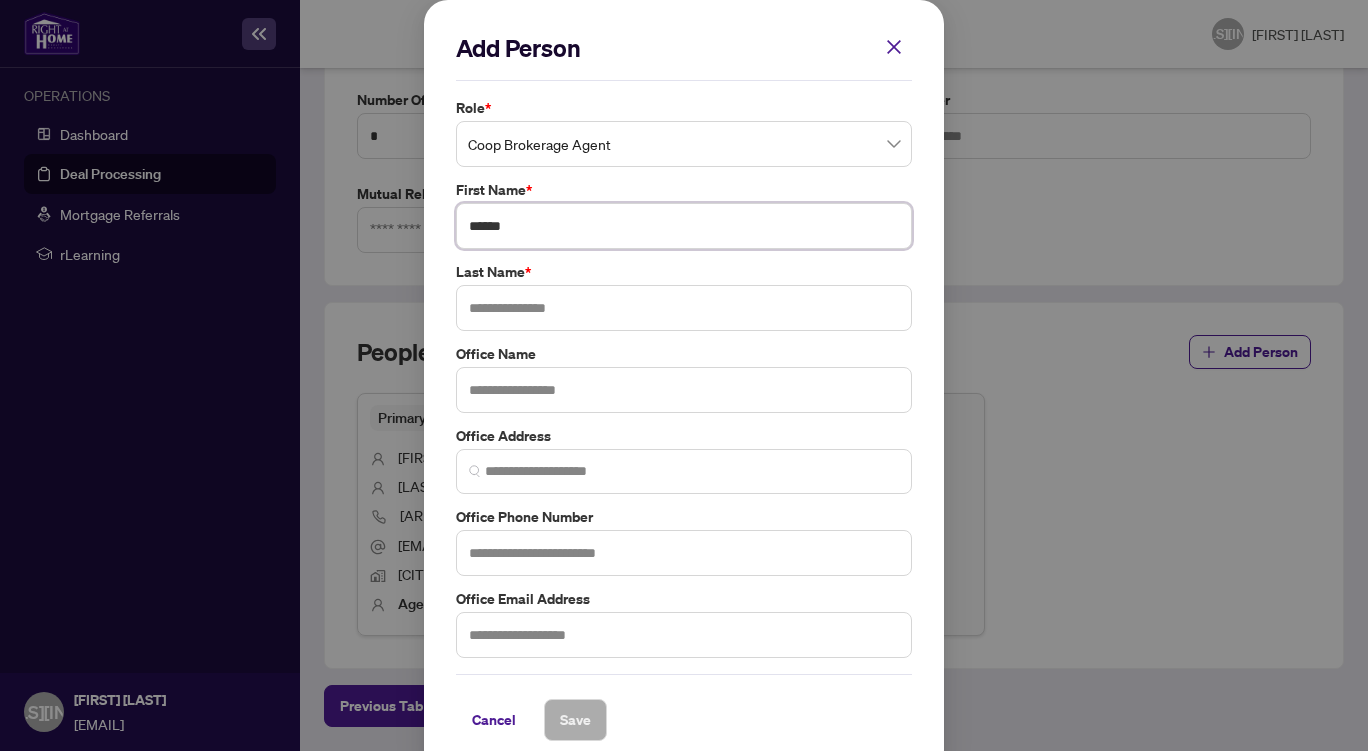 type on "******" 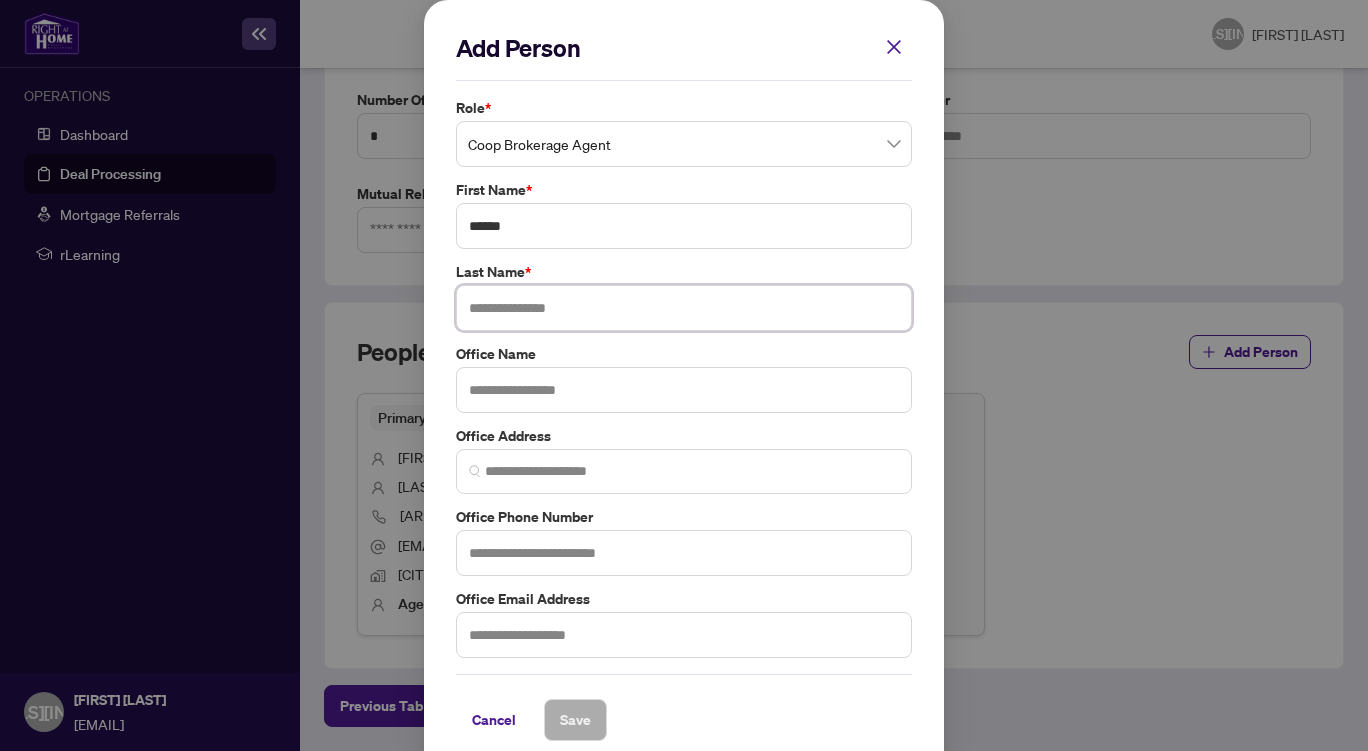 click at bounding box center [684, 308] 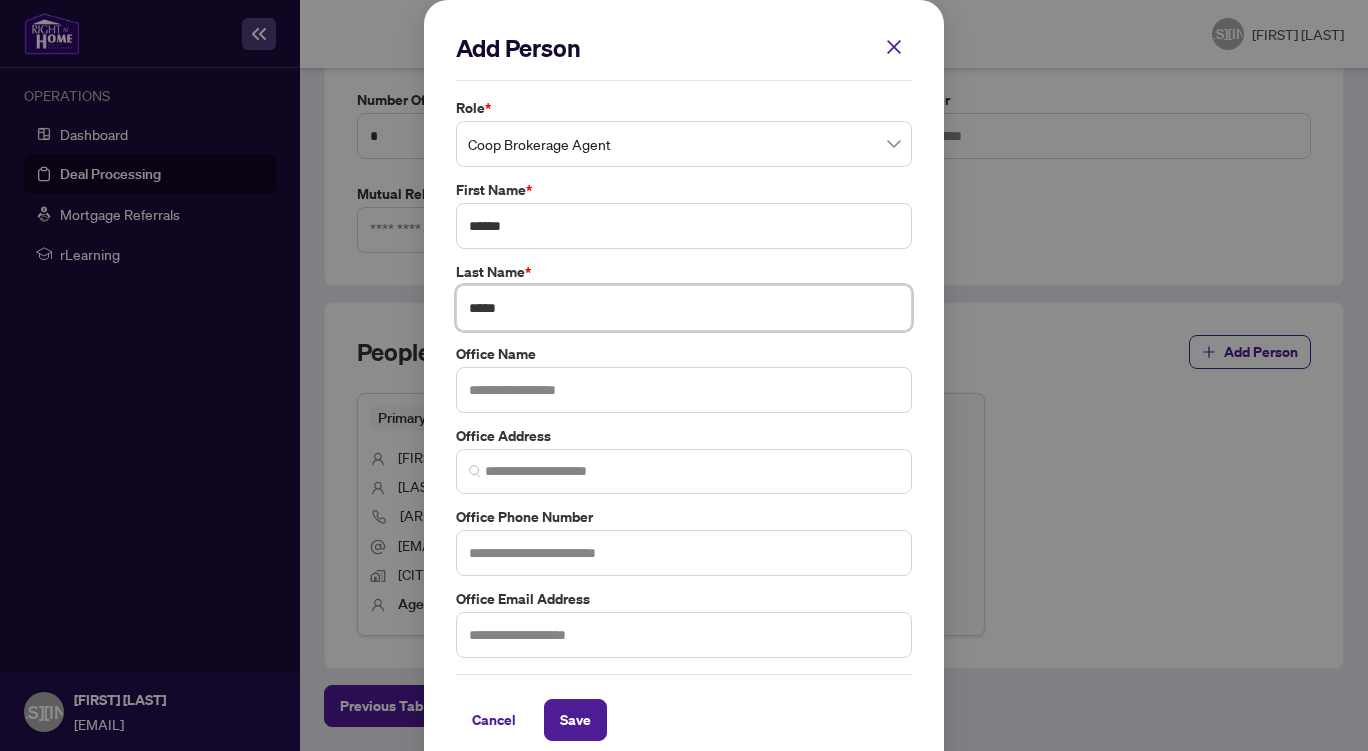 type on "*****" 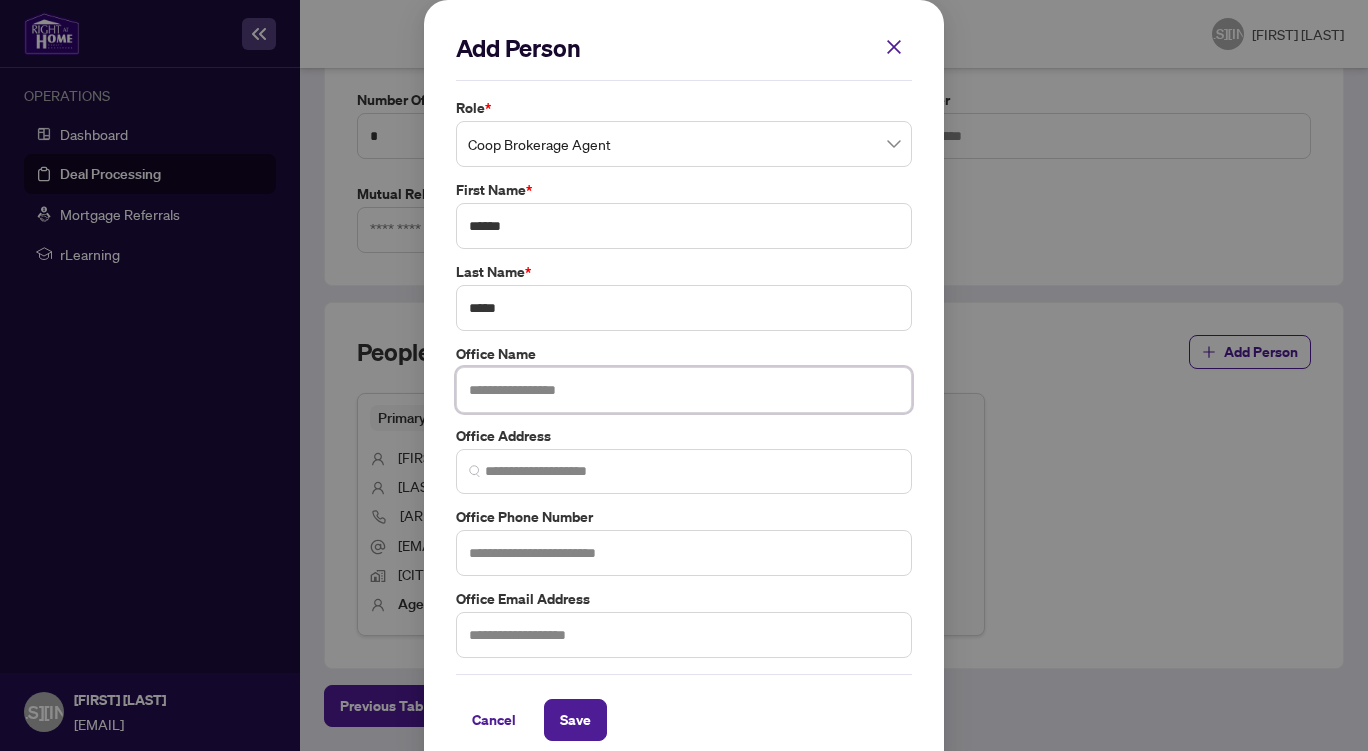 click at bounding box center [684, 390] 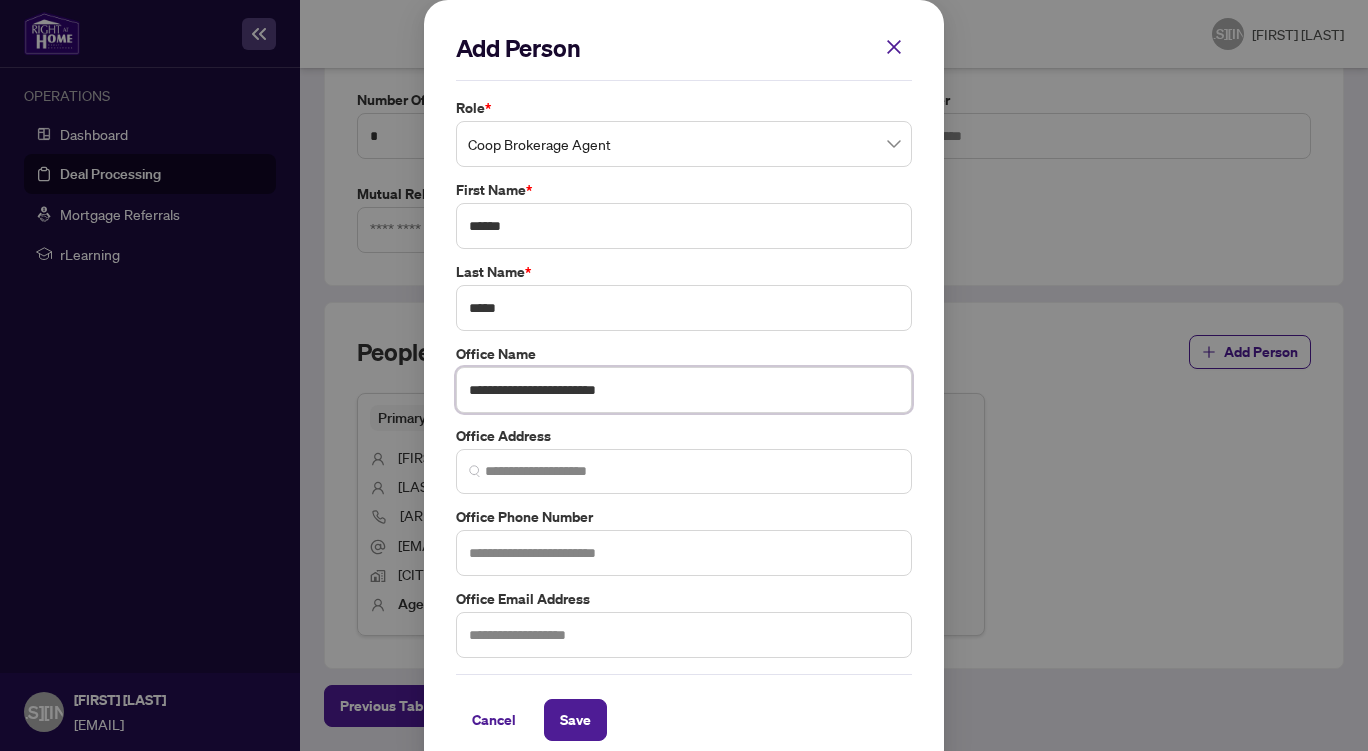 type on "**********" 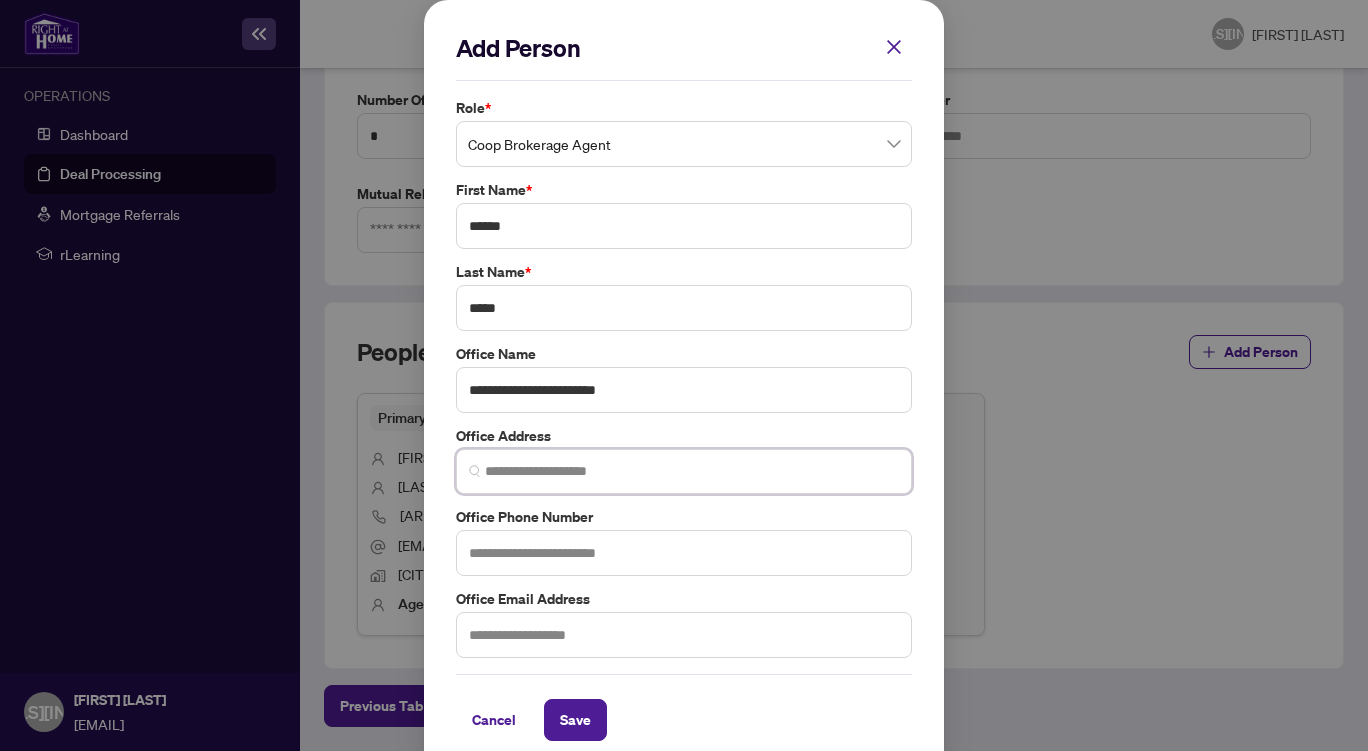 click at bounding box center [692, 471] 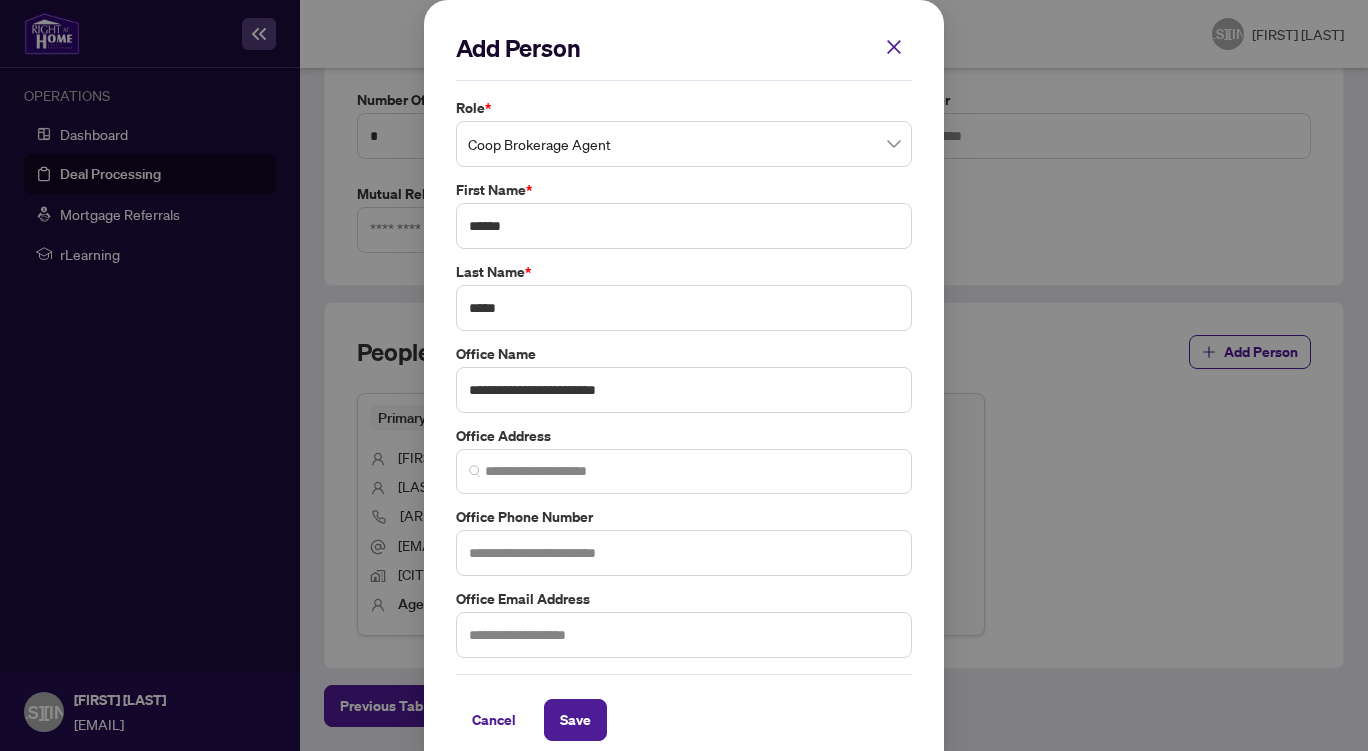 click on "**********" at bounding box center [684, 375] 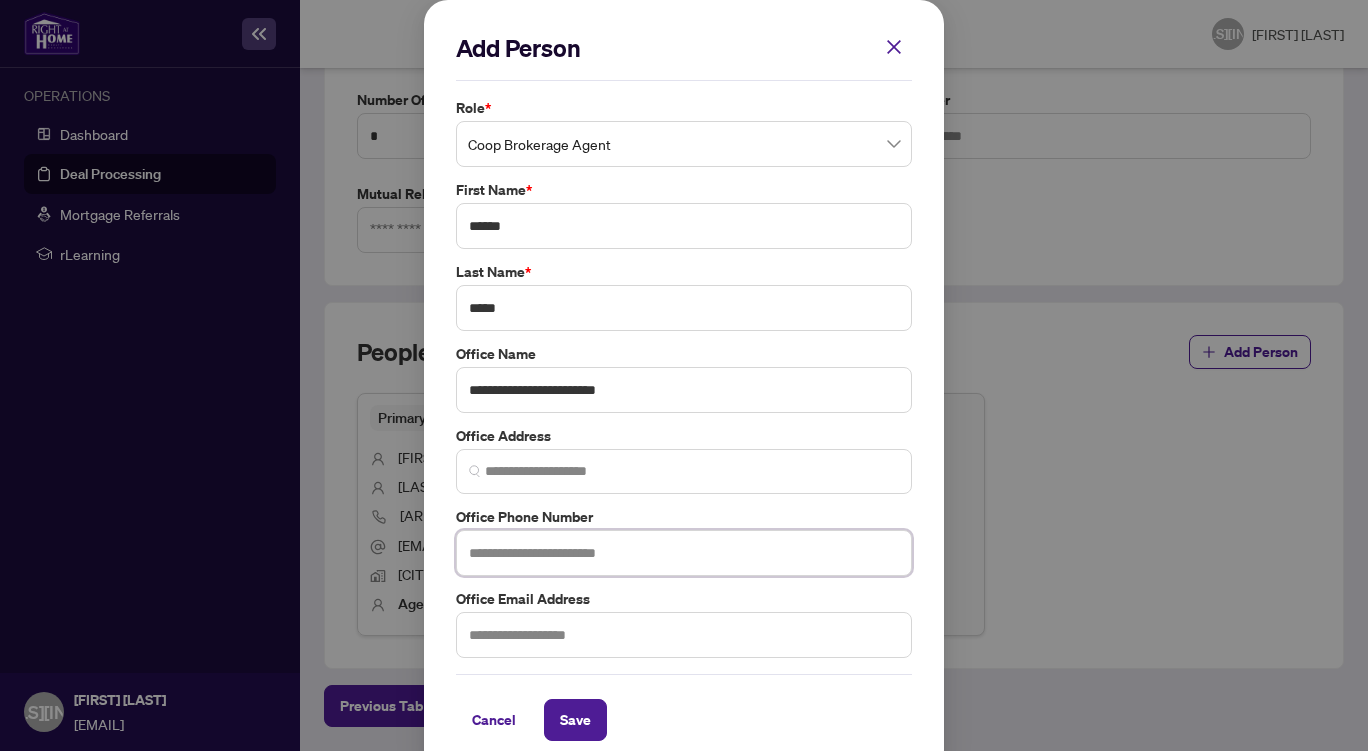 click at bounding box center (684, 553) 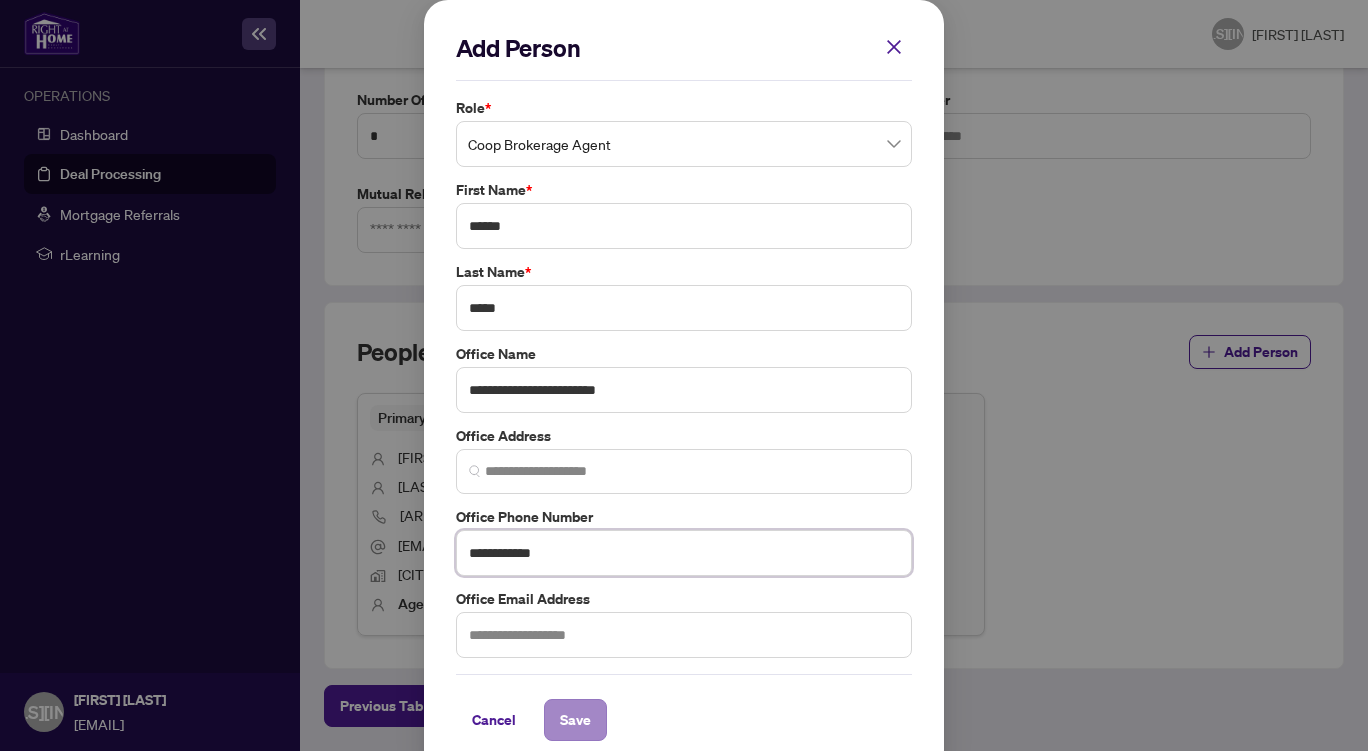 type on "**********" 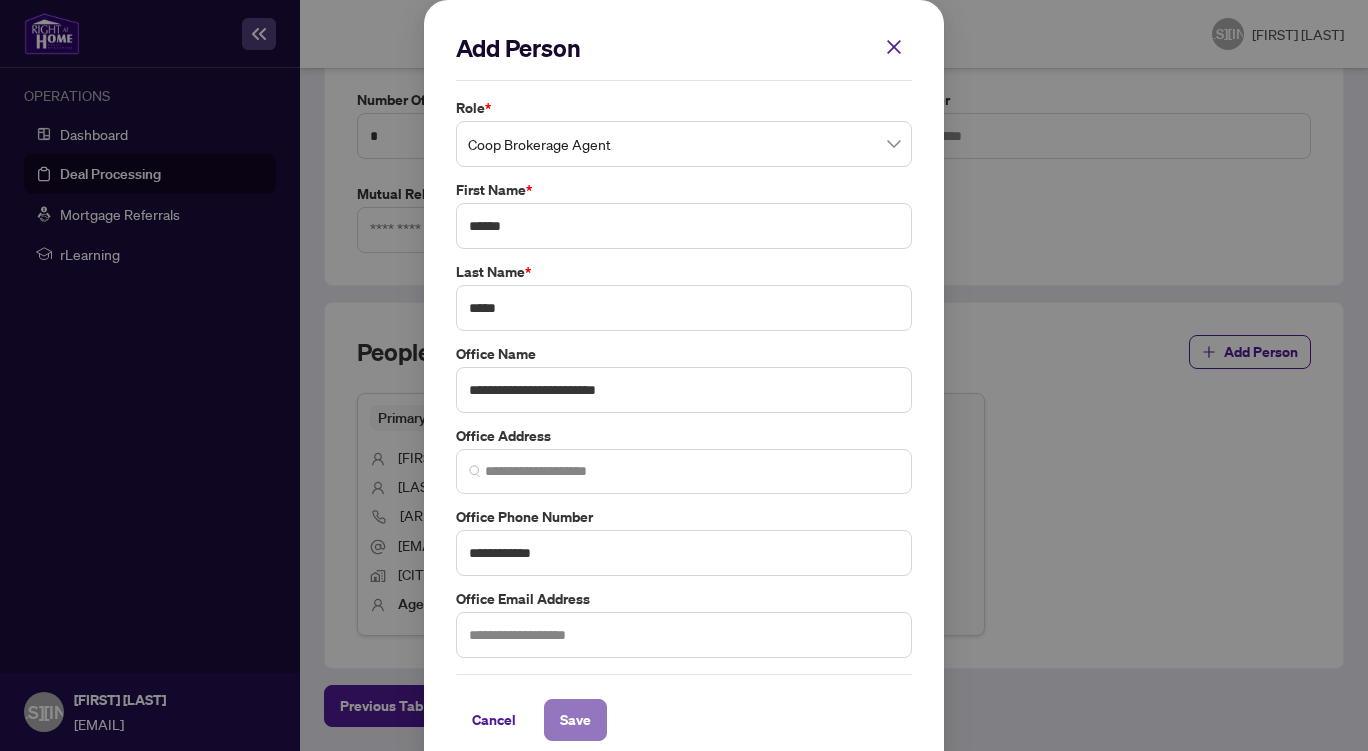 click on "Save" at bounding box center (575, 720) 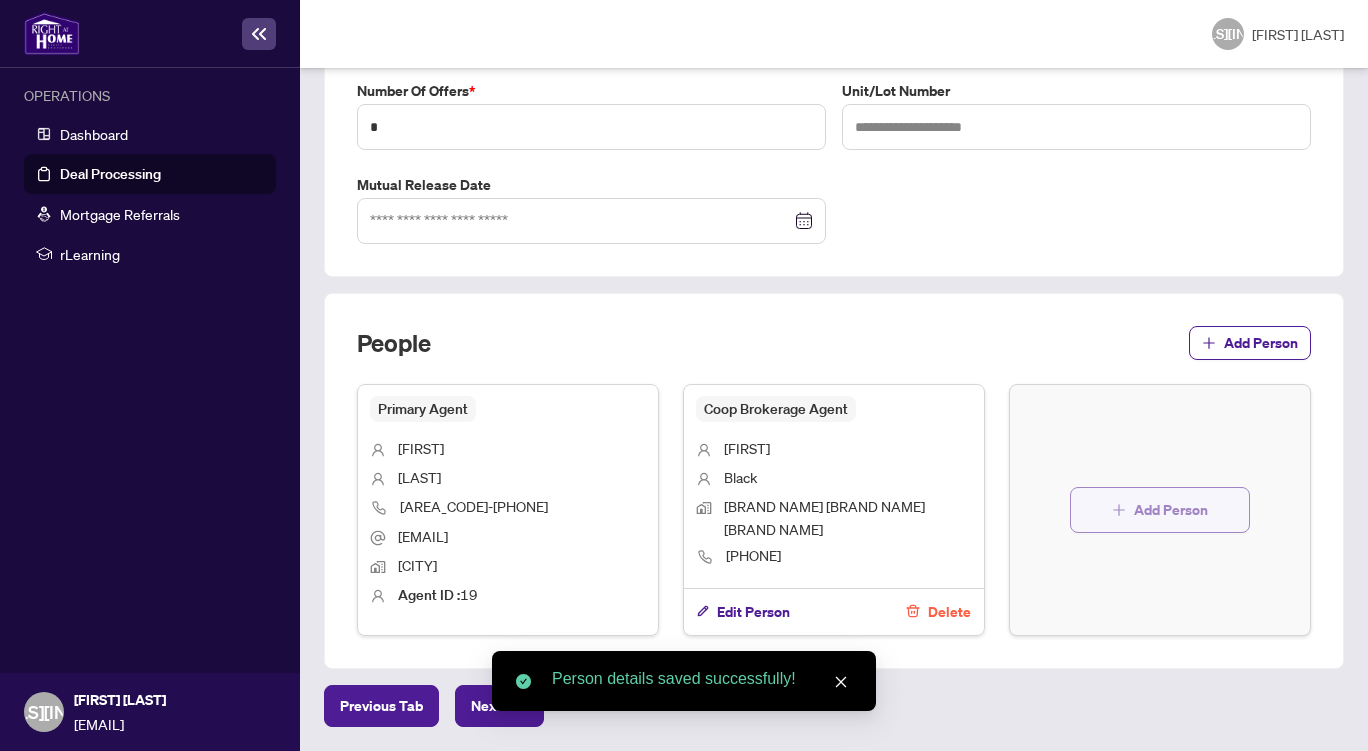 click at bounding box center [1119, 510] 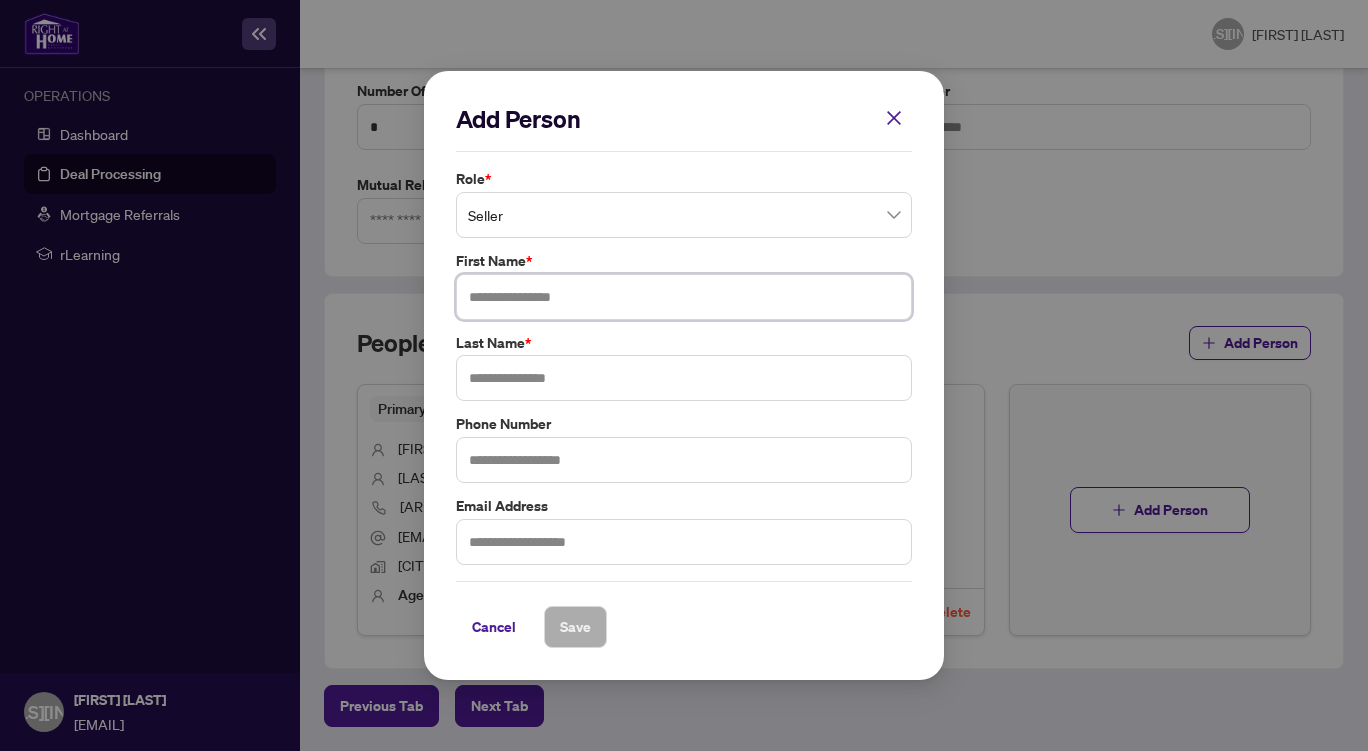 click at bounding box center (684, 297) 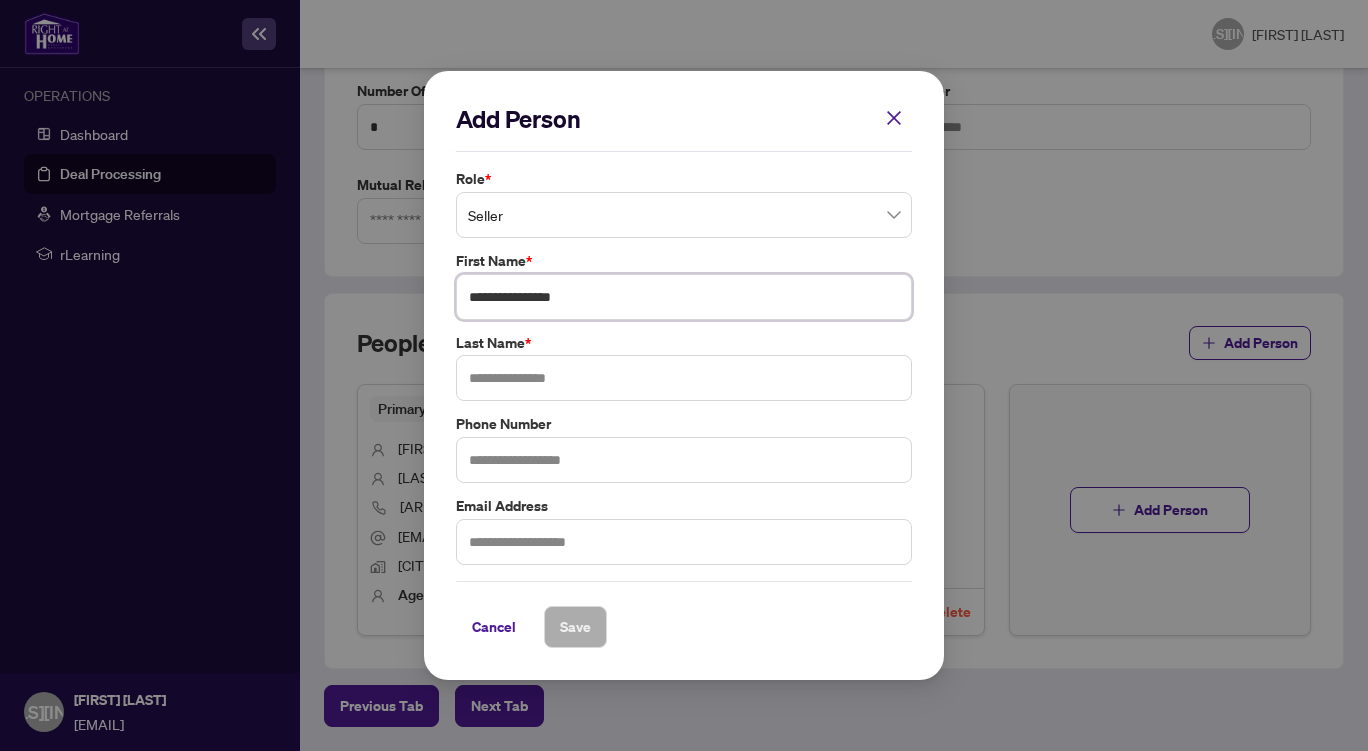 type on "**********" 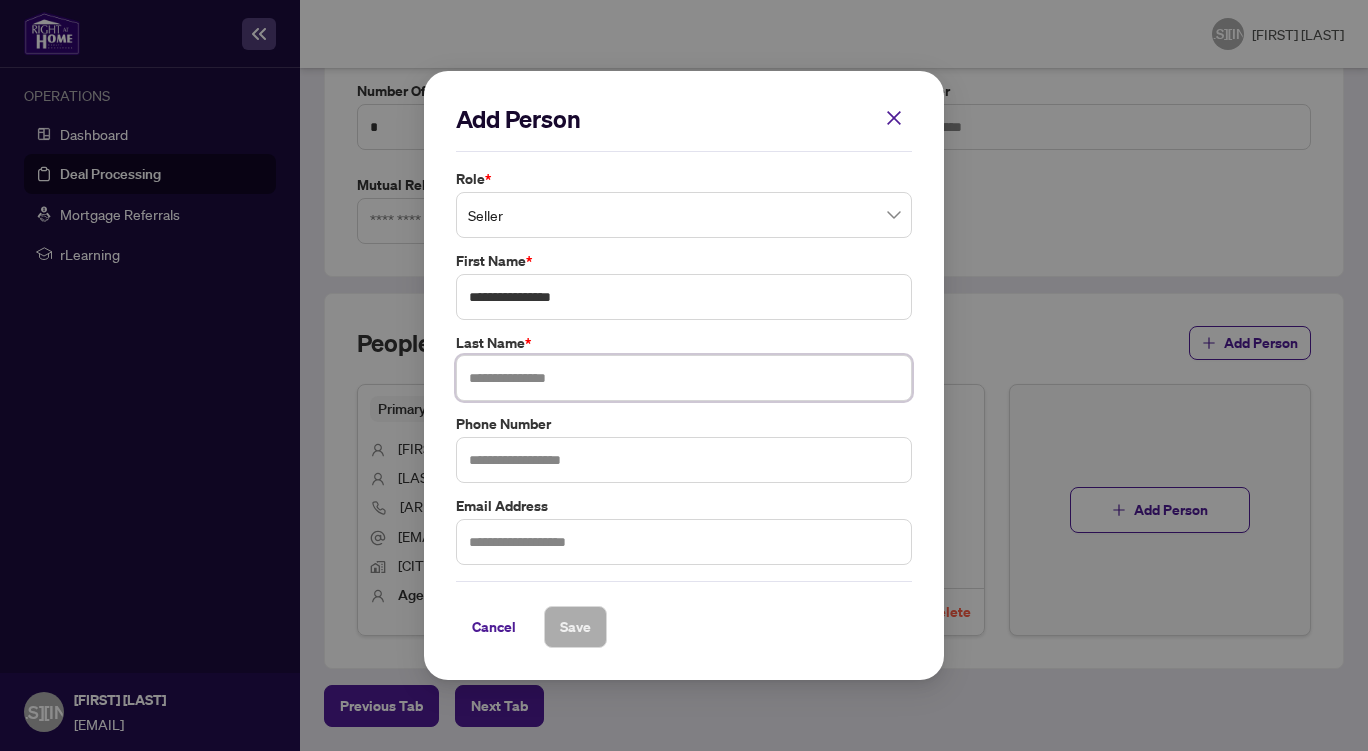 click at bounding box center (684, 378) 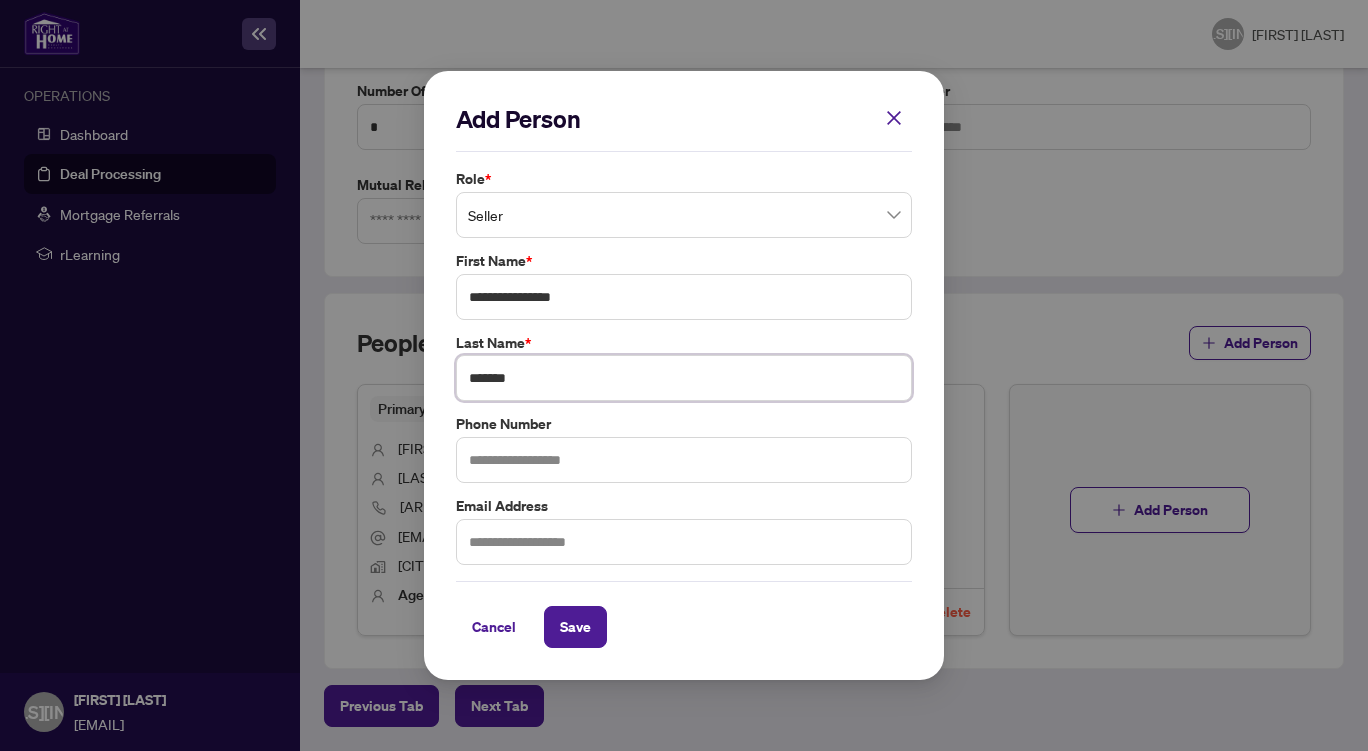 type on "********" 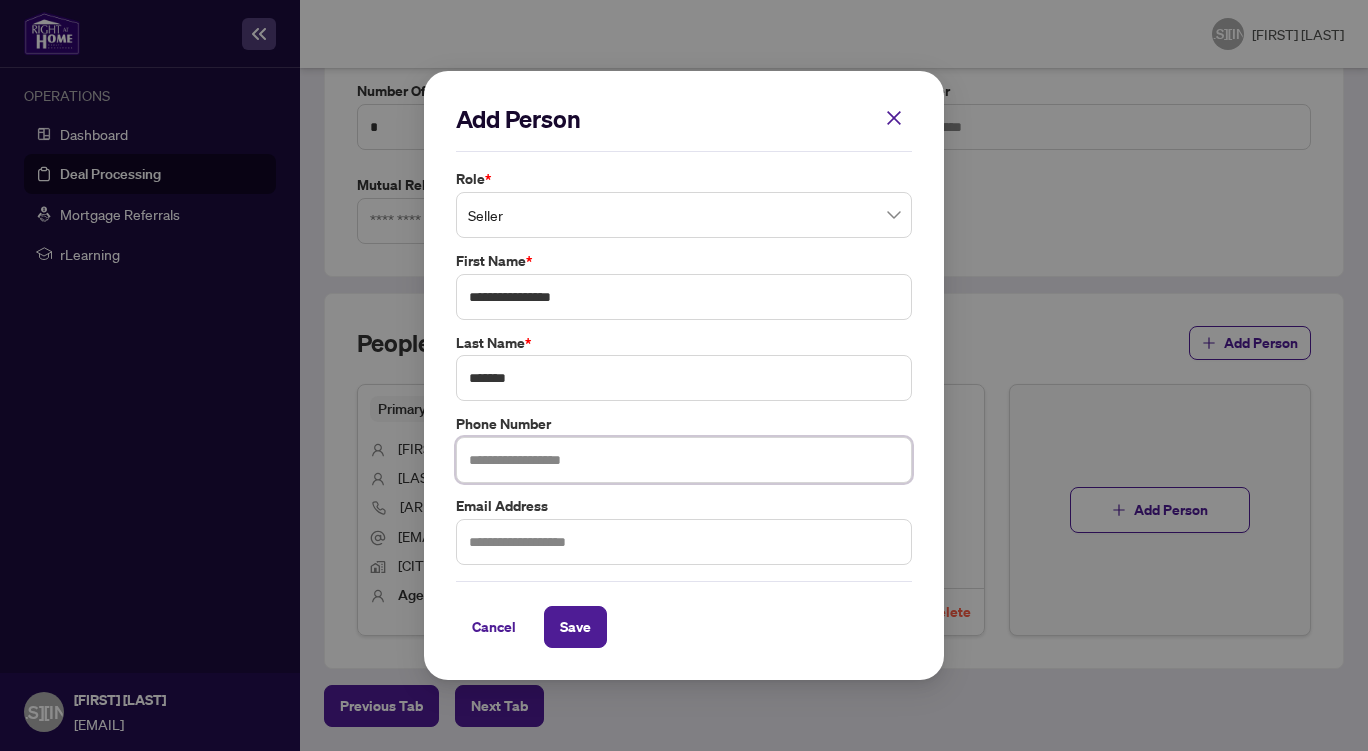 click at bounding box center [684, 460] 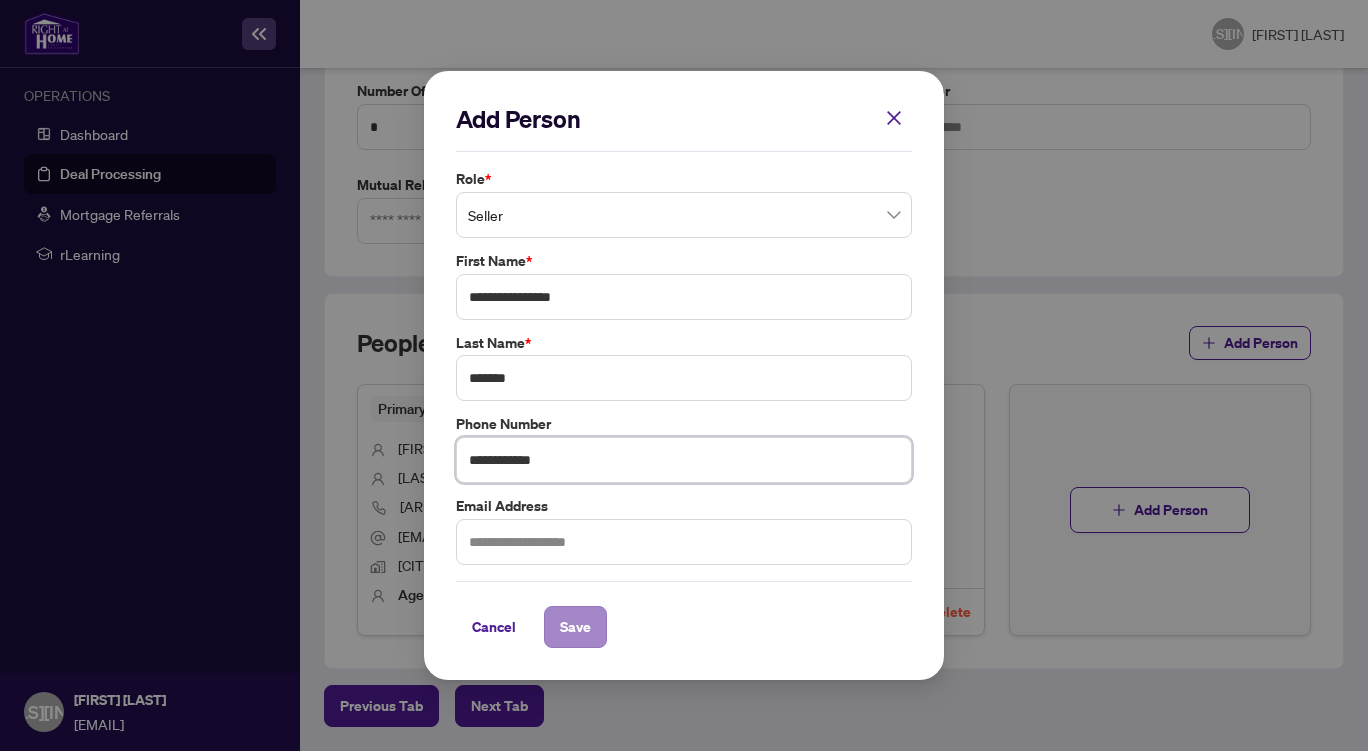 type on "**********" 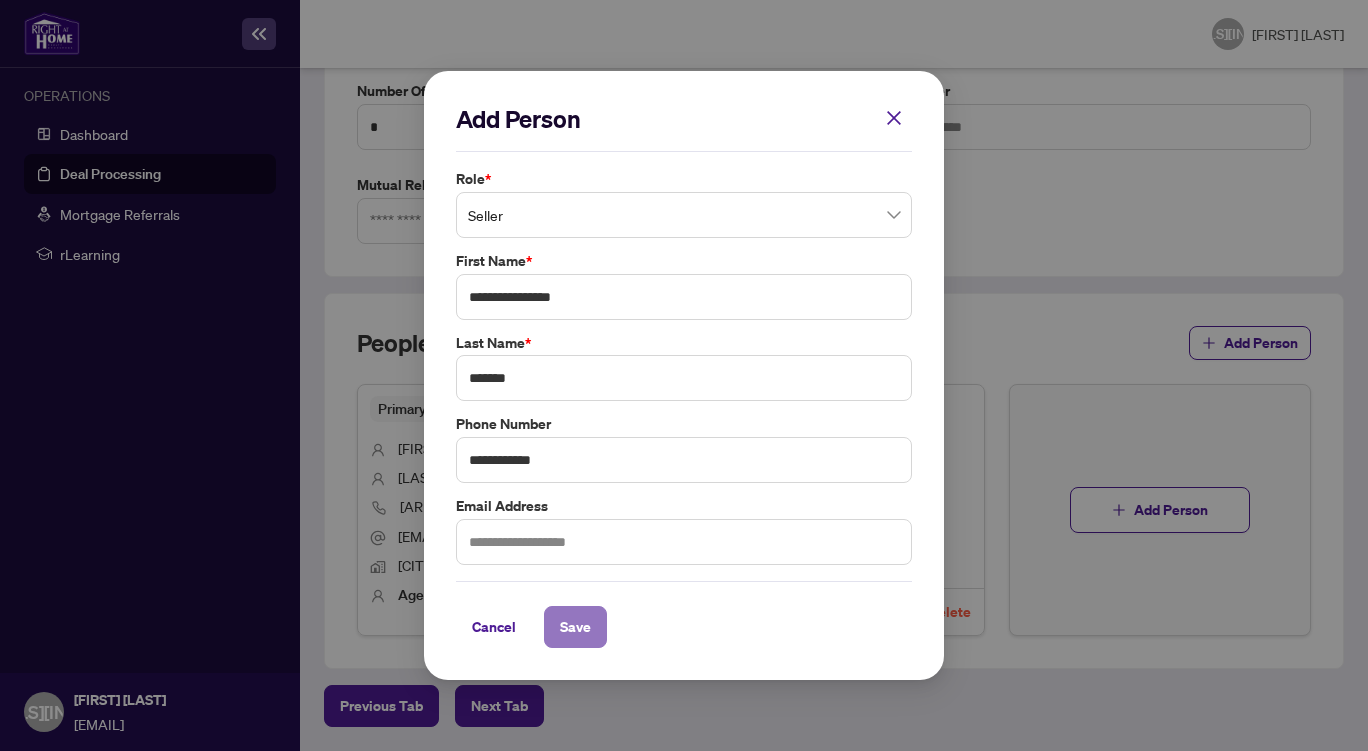 click on "Save" at bounding box center (575, 627) 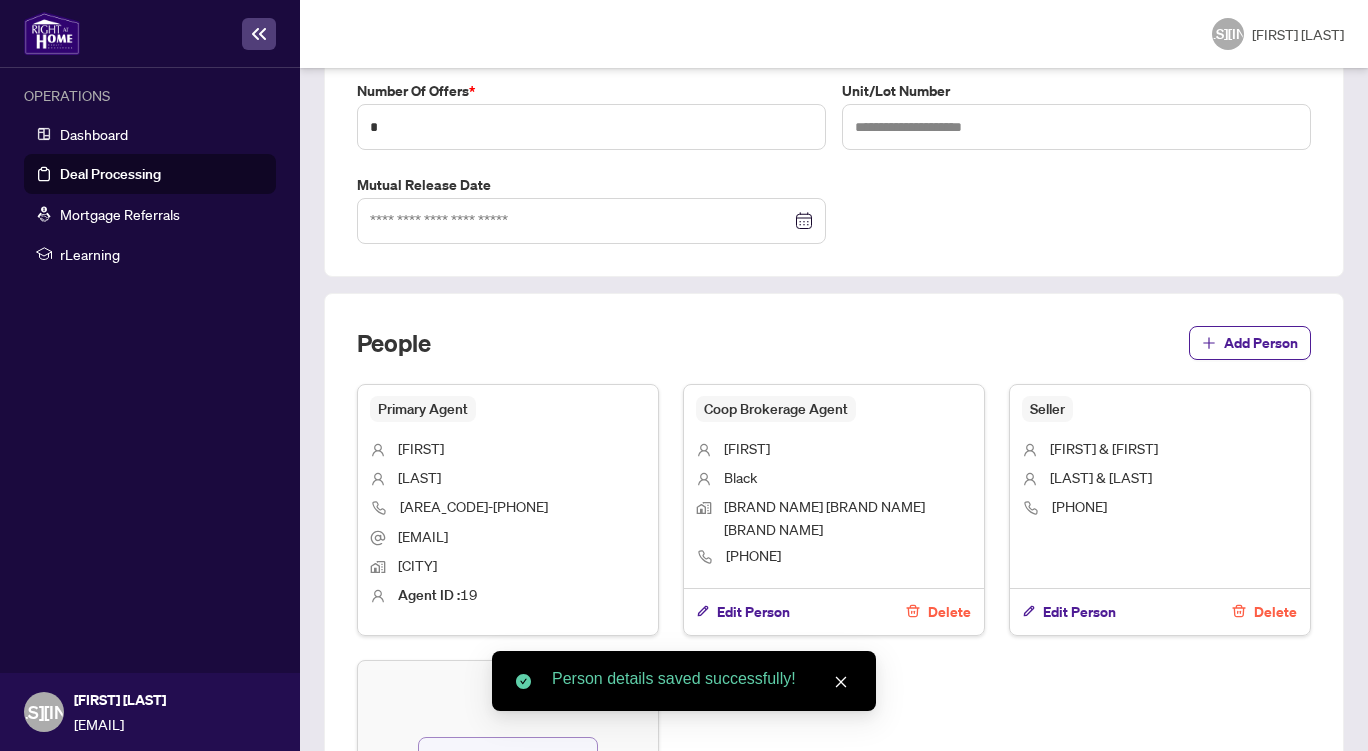 click on "[PHONE]" at bounding box center (1160, 508) 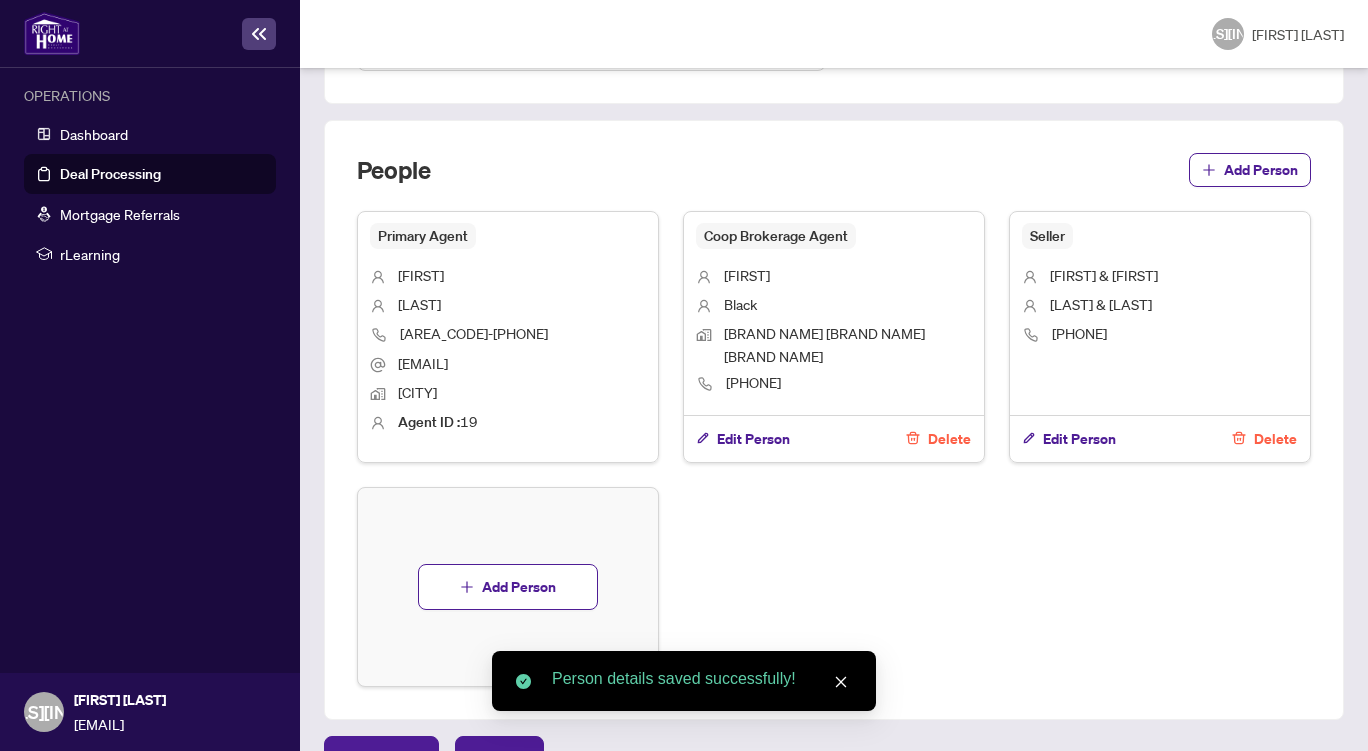 scroll, scrollTop: 1355, scrollLeft: 0, axis: vertical 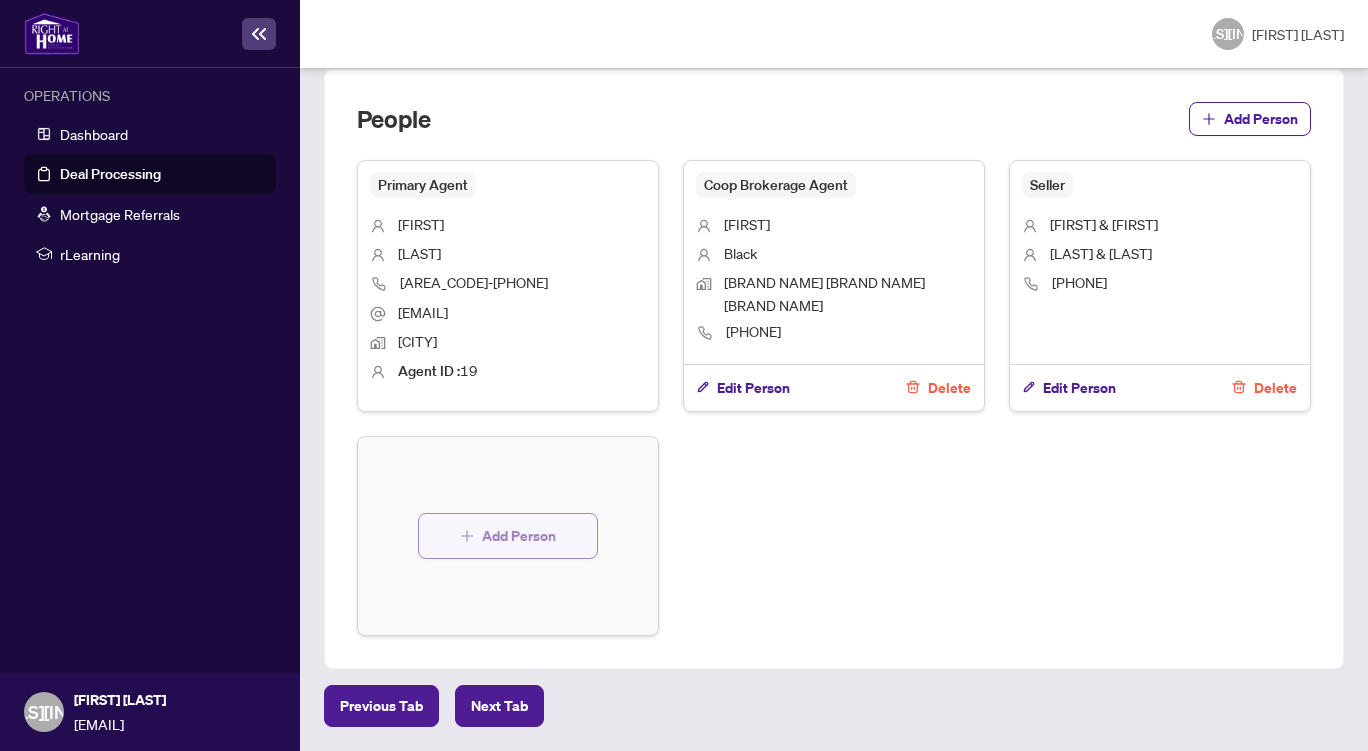 click on "Add Person" at bounding box center [519, 536] 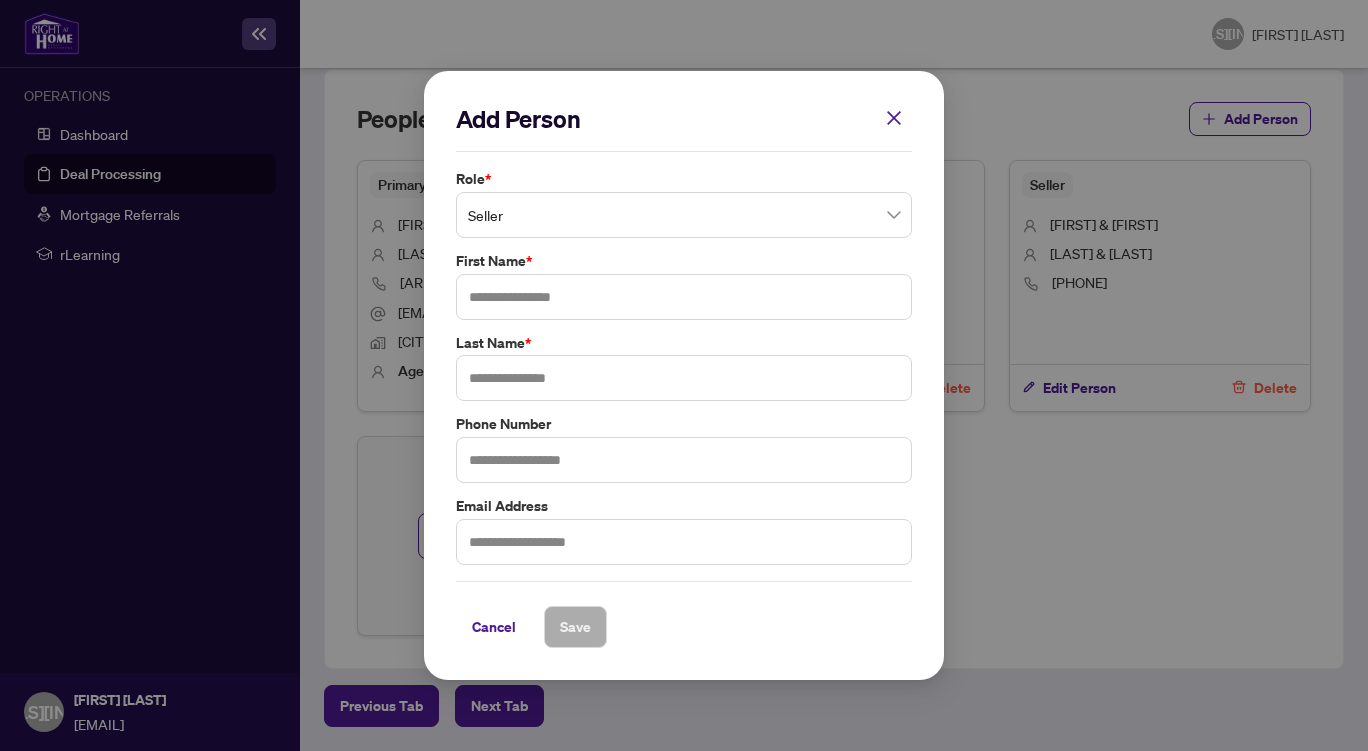 click on "Seller" at bounding box center (684, 215) 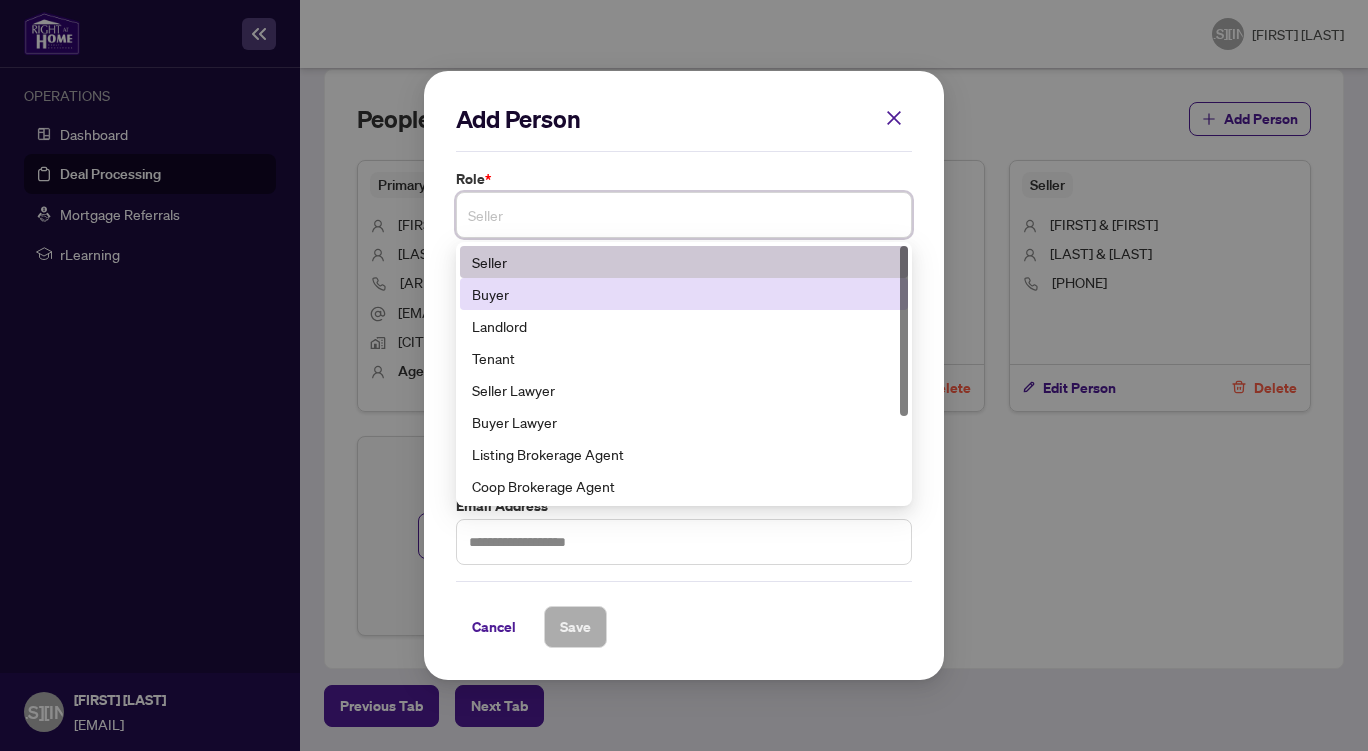 click on "Buyer" at bounding box center [684, 294] 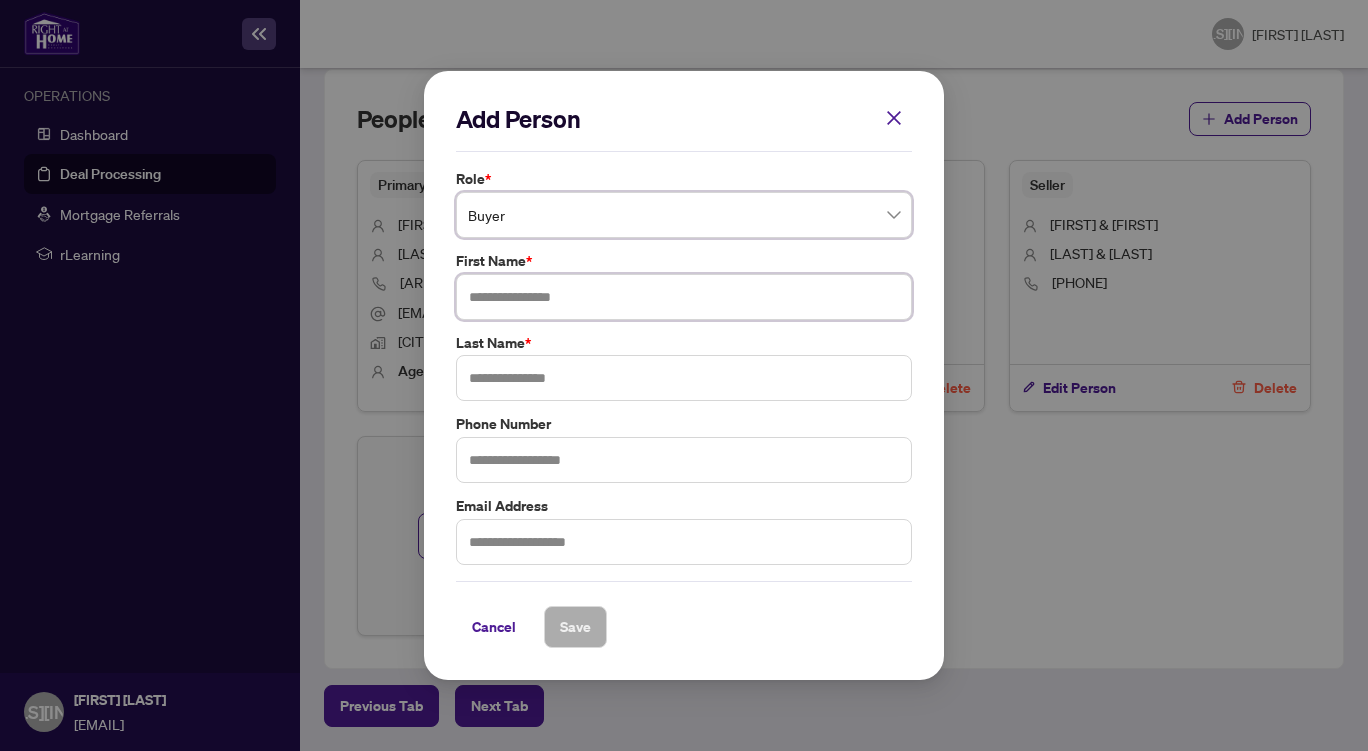 click at bounding box center (684, 297) 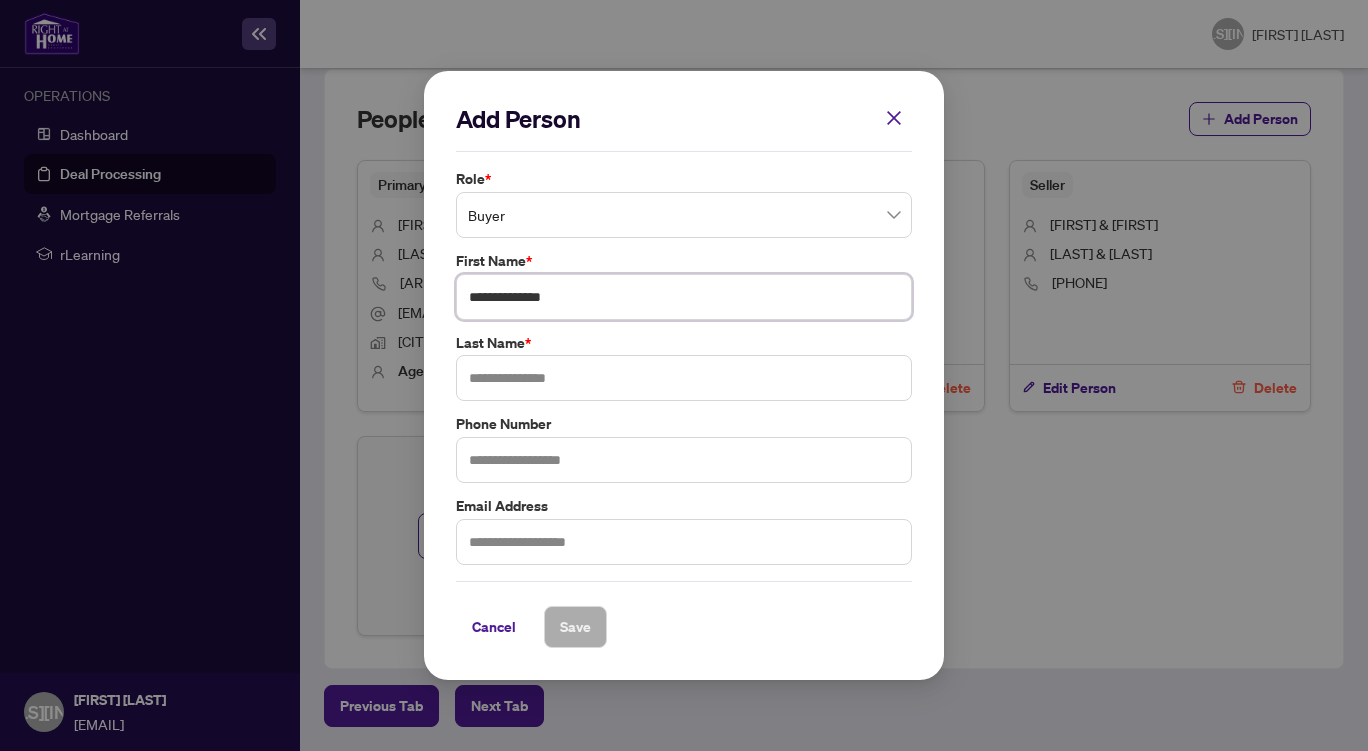type on "**********" 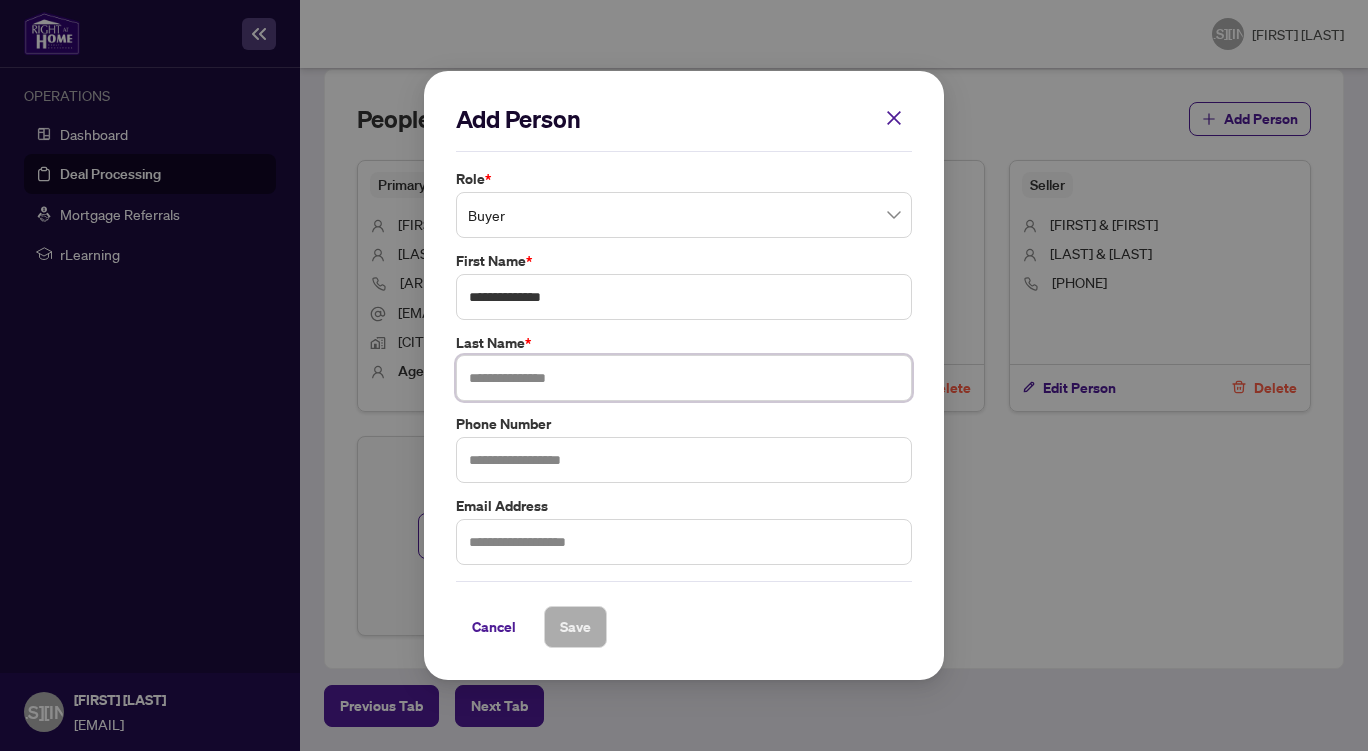 click at bounding box center (684, 378) 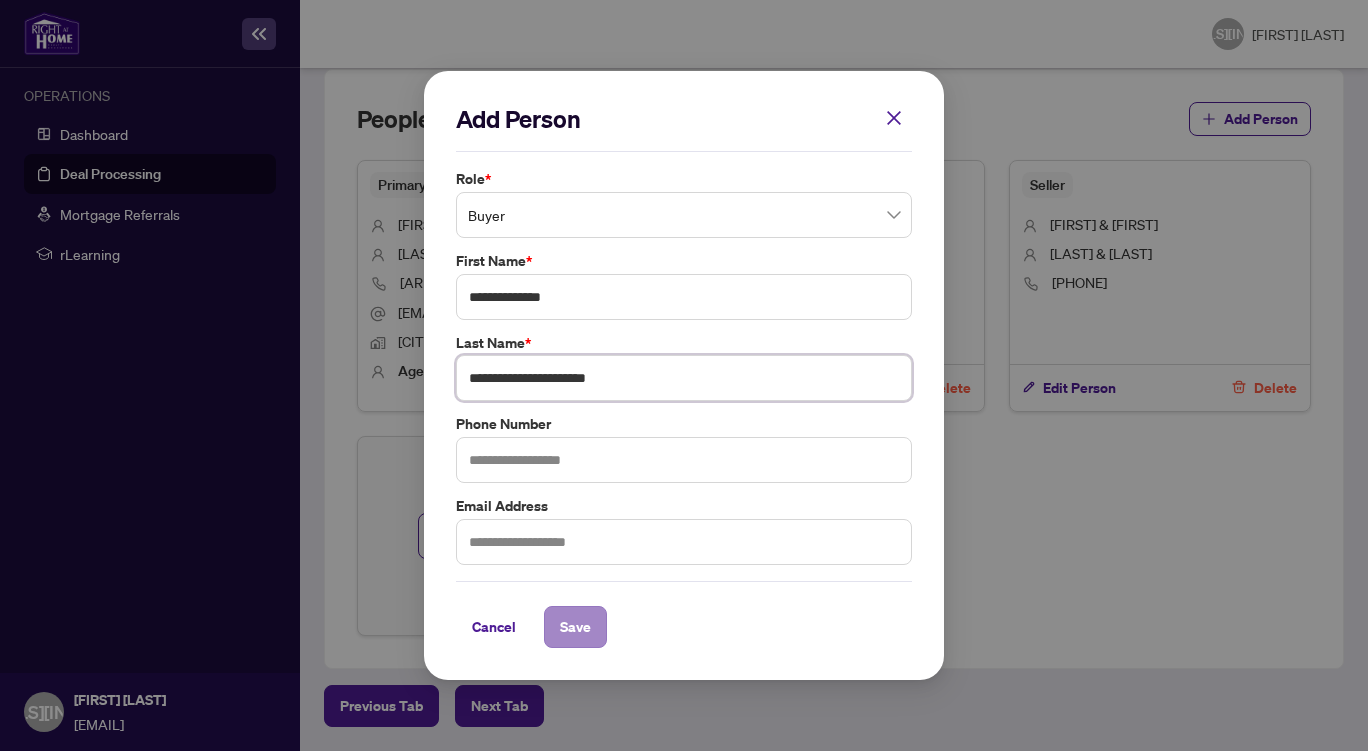 type on "**********" 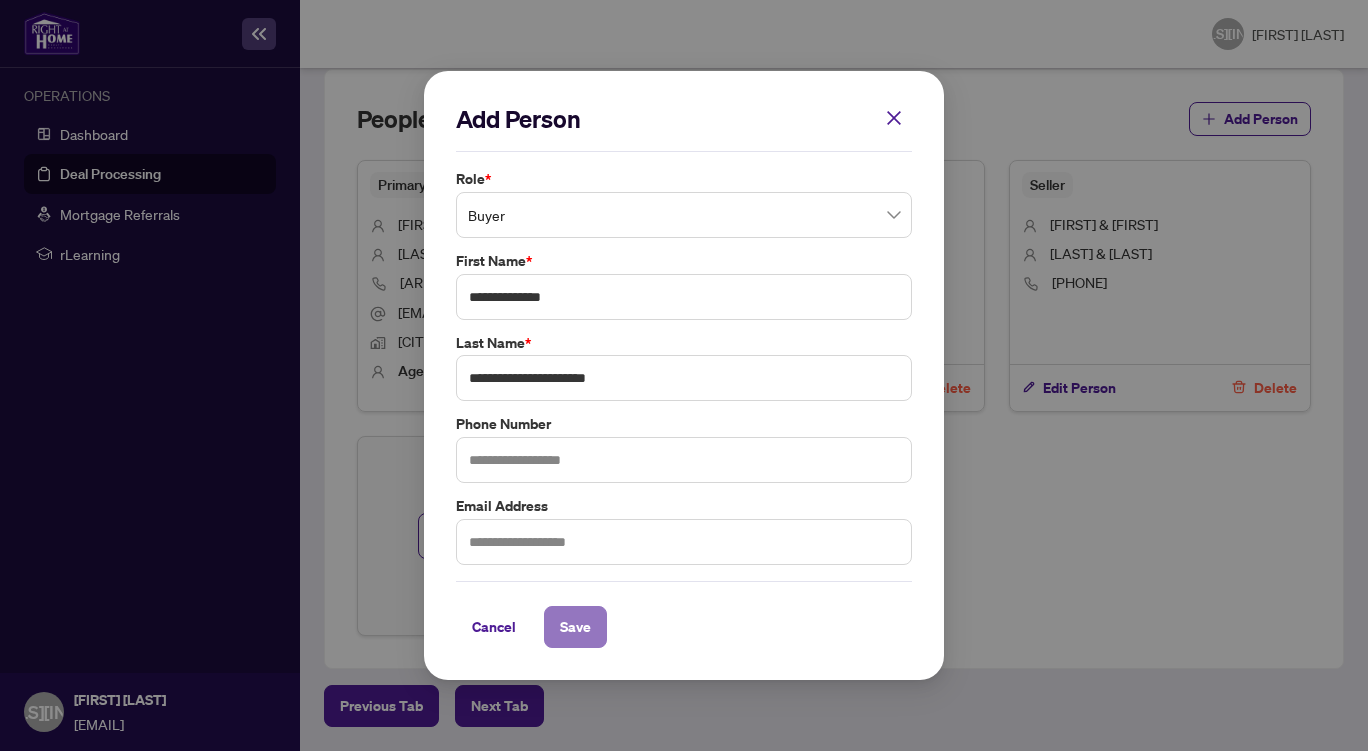 click on "Save" at bounding box center [575, 627] 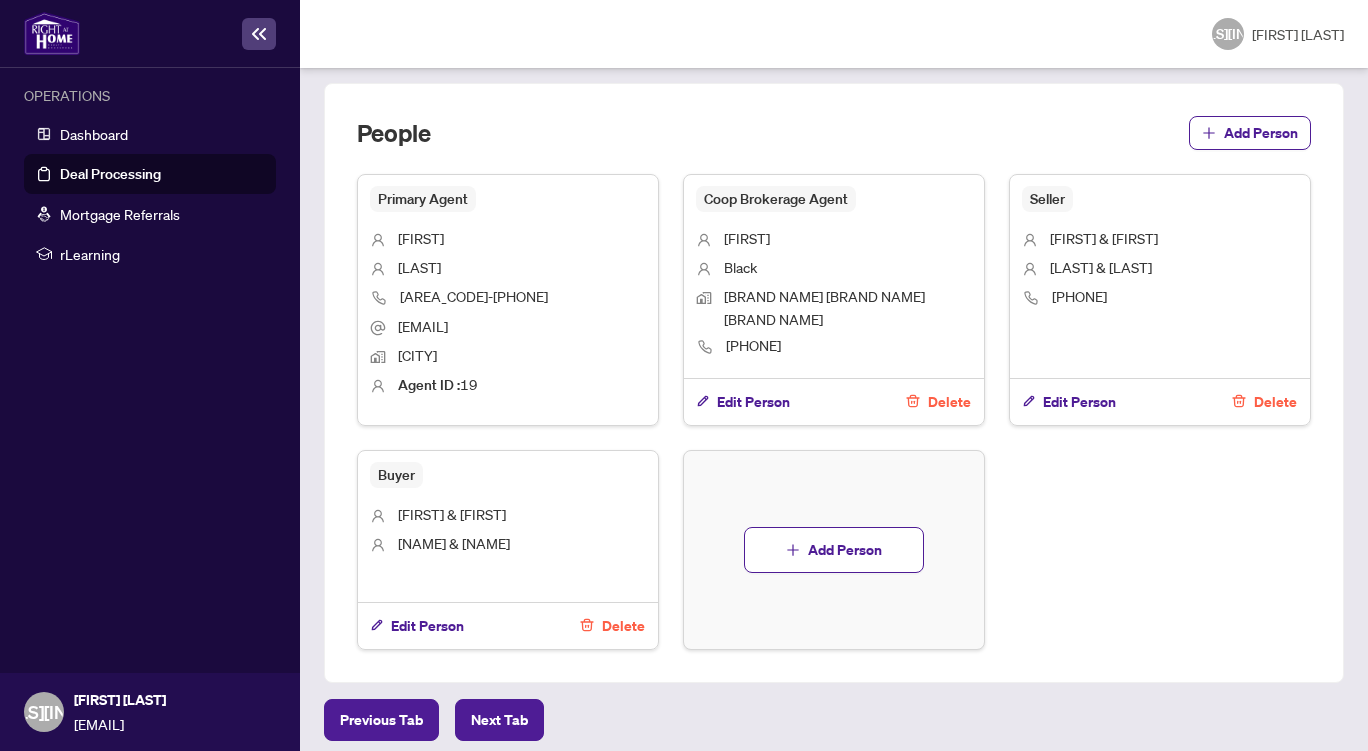 scroll, scrollTop: 1355, scrollLeft: 0, axis: vertical 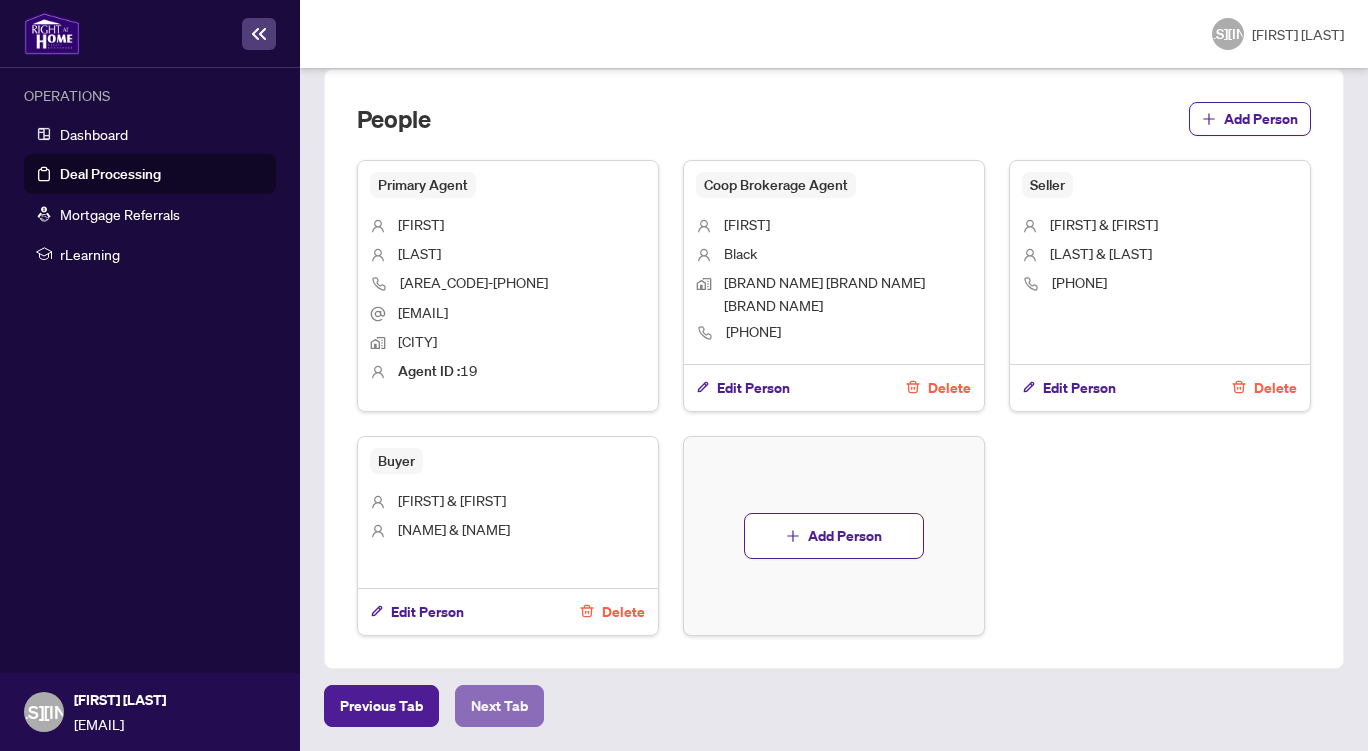 click on "Next Tab" at bounding box center (381, 706) 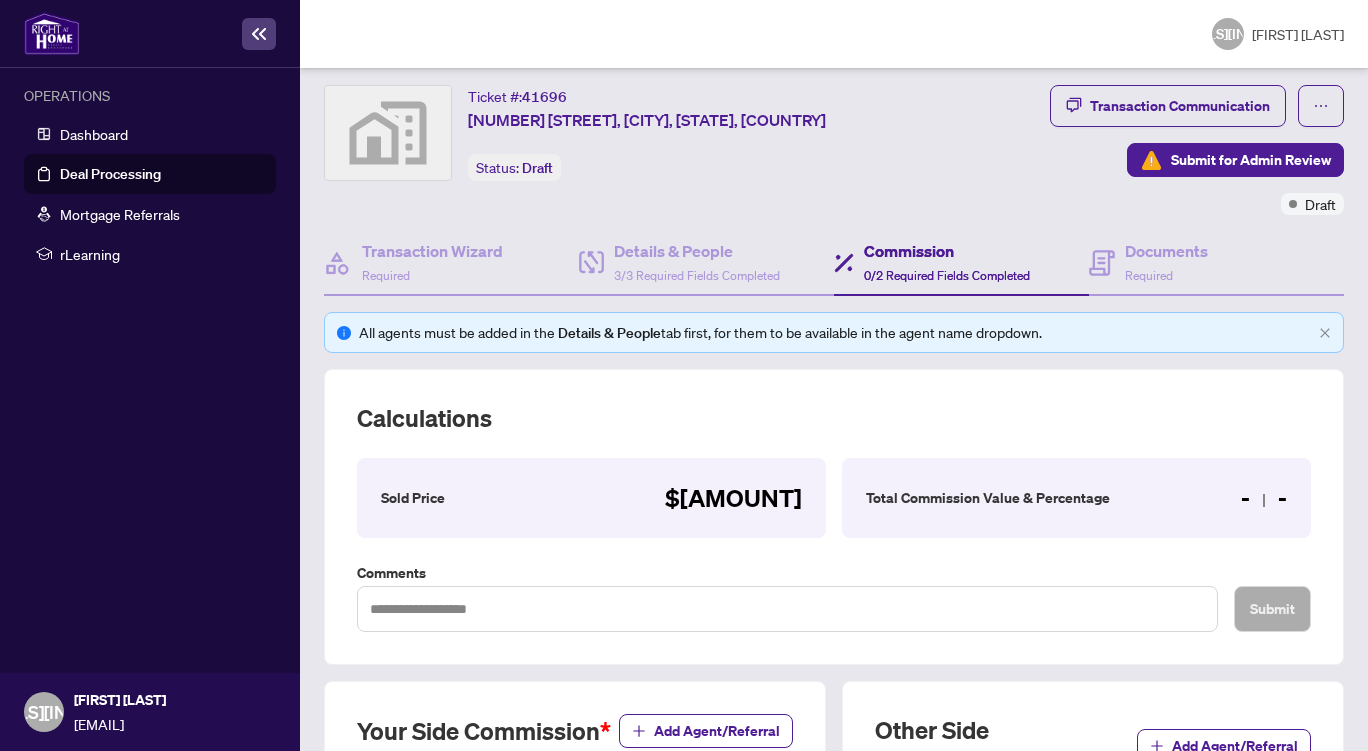 scroll, scrollTop: 538, scrollLeft: 0, axis: vertical 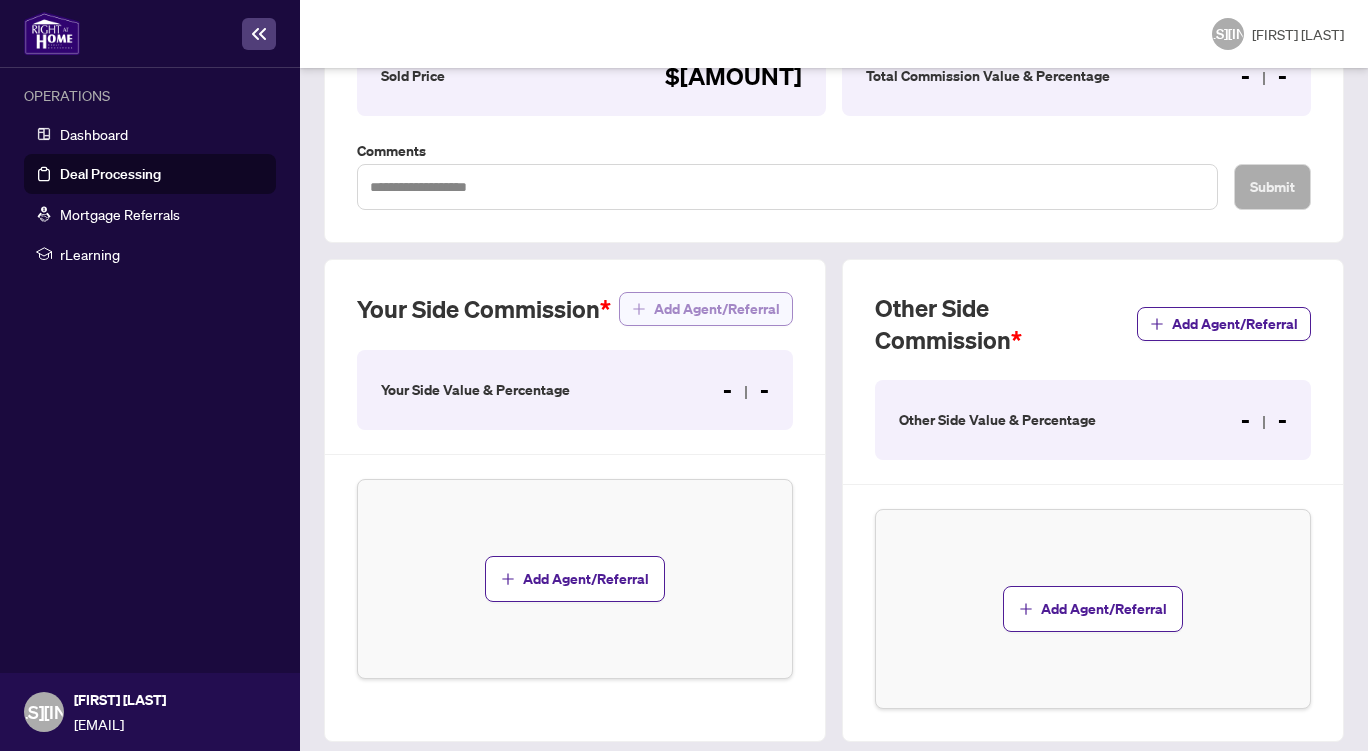click on "Add Agent/Referral" at bounding box center [717, 309] 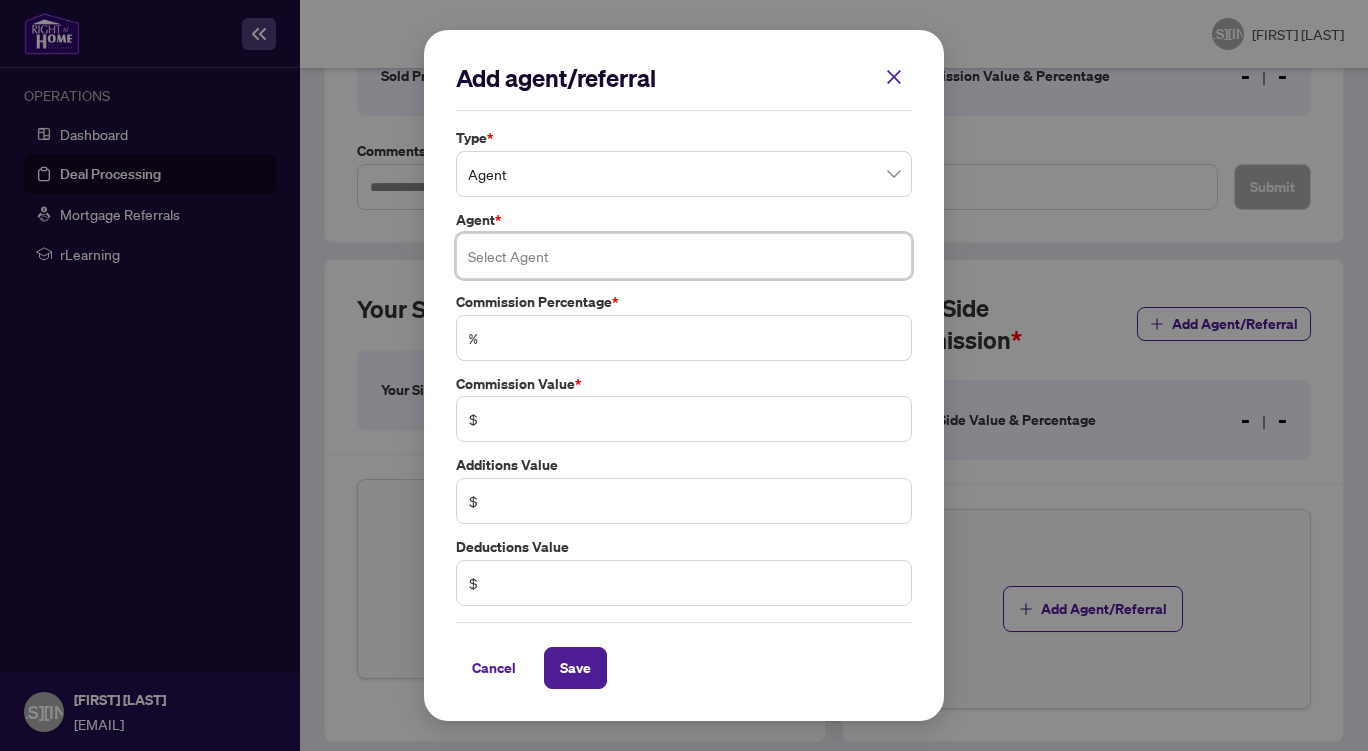 click at bounding box center [684, 256] 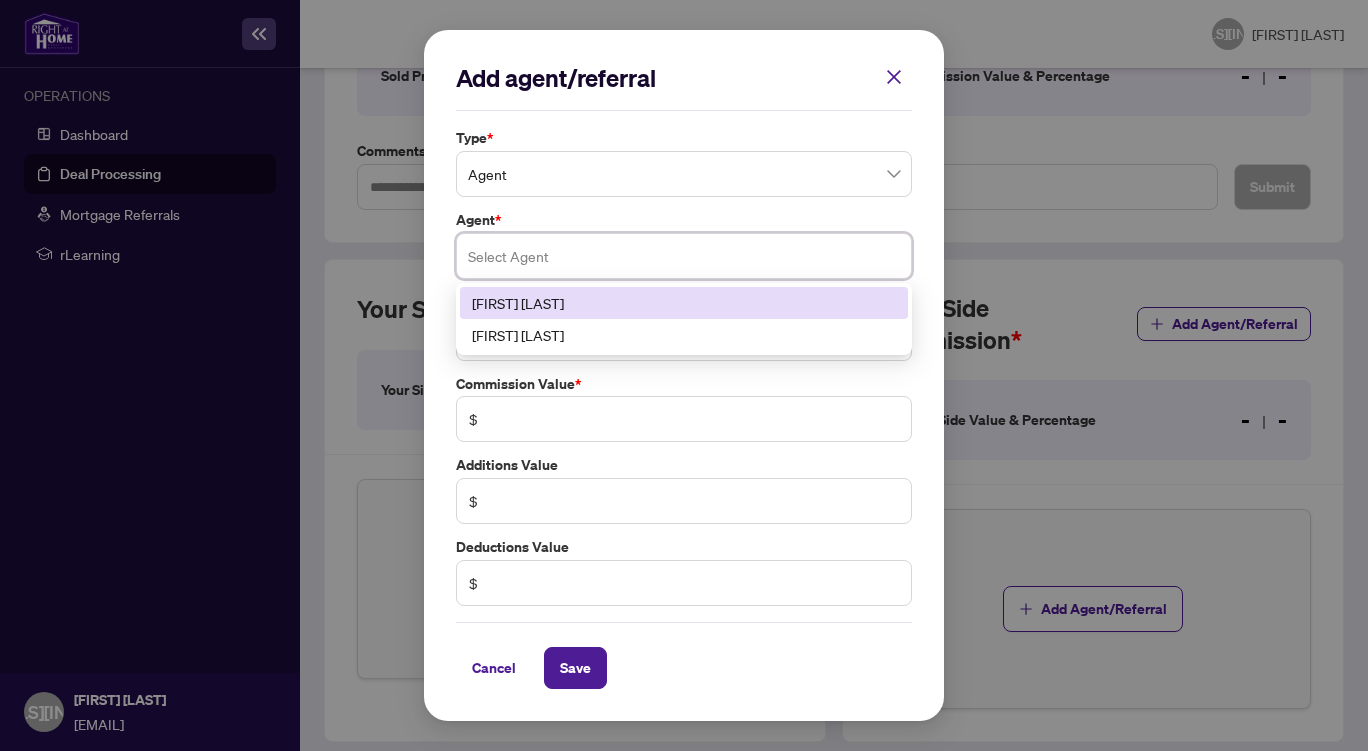 click on "[FIRST] [LAST]" at bounding box center [684, 303] 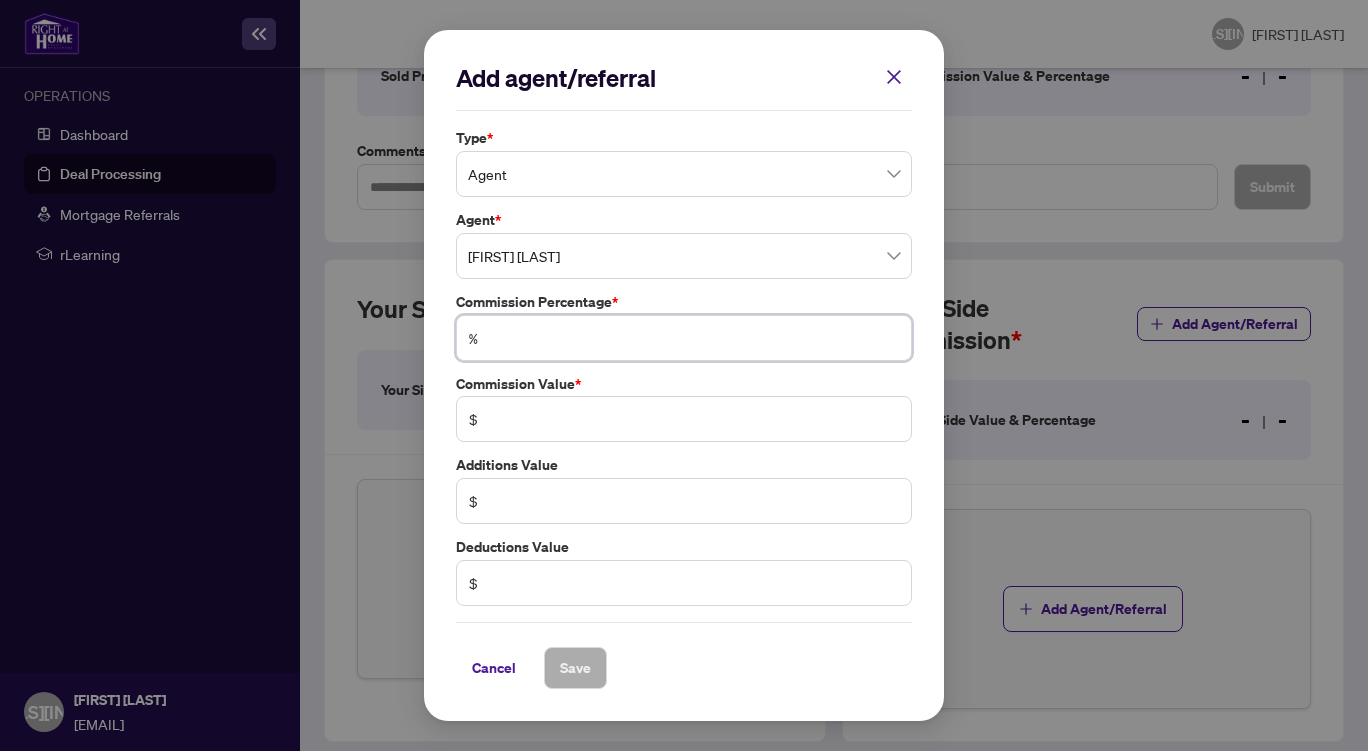 click at bounding box center (694, 338) 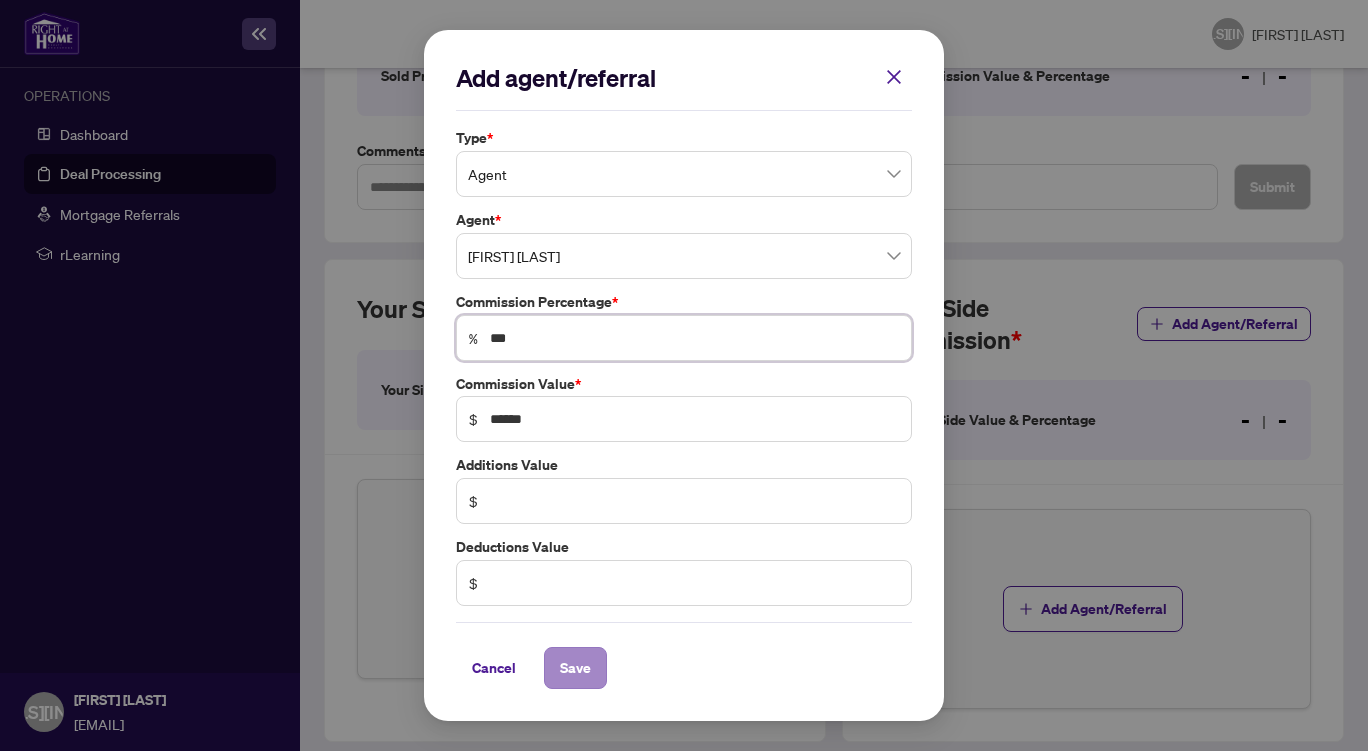 type on "***" 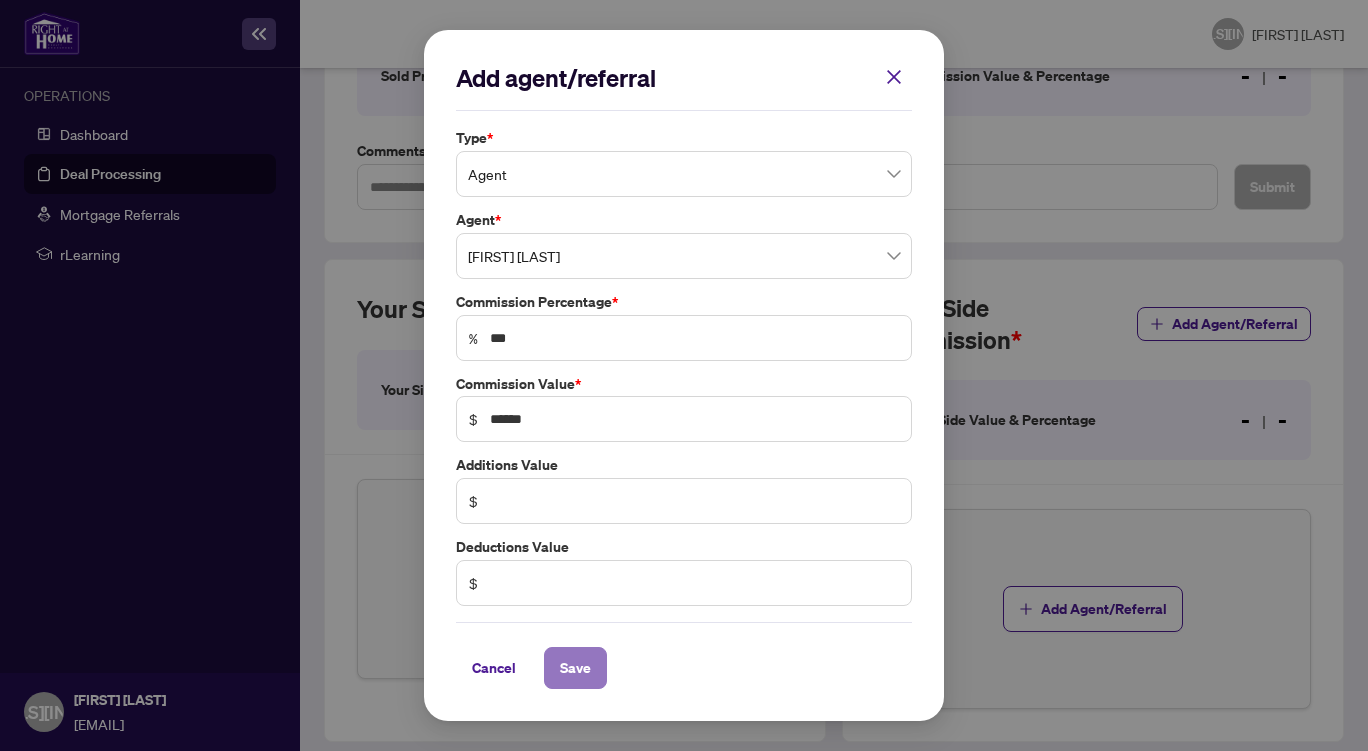 click on "Save" at bounding box center (575, 668) 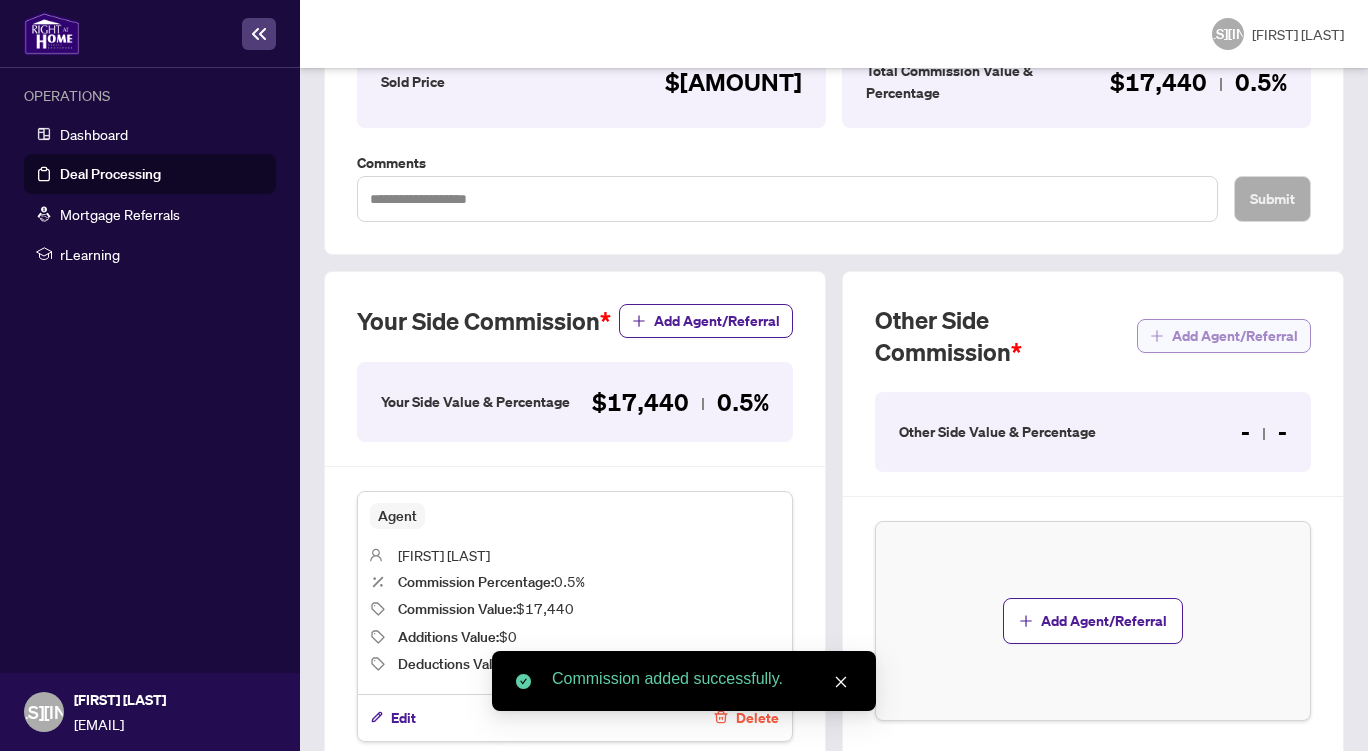 click on "Add Agent/Referral" at bounding box center [1235, 336] 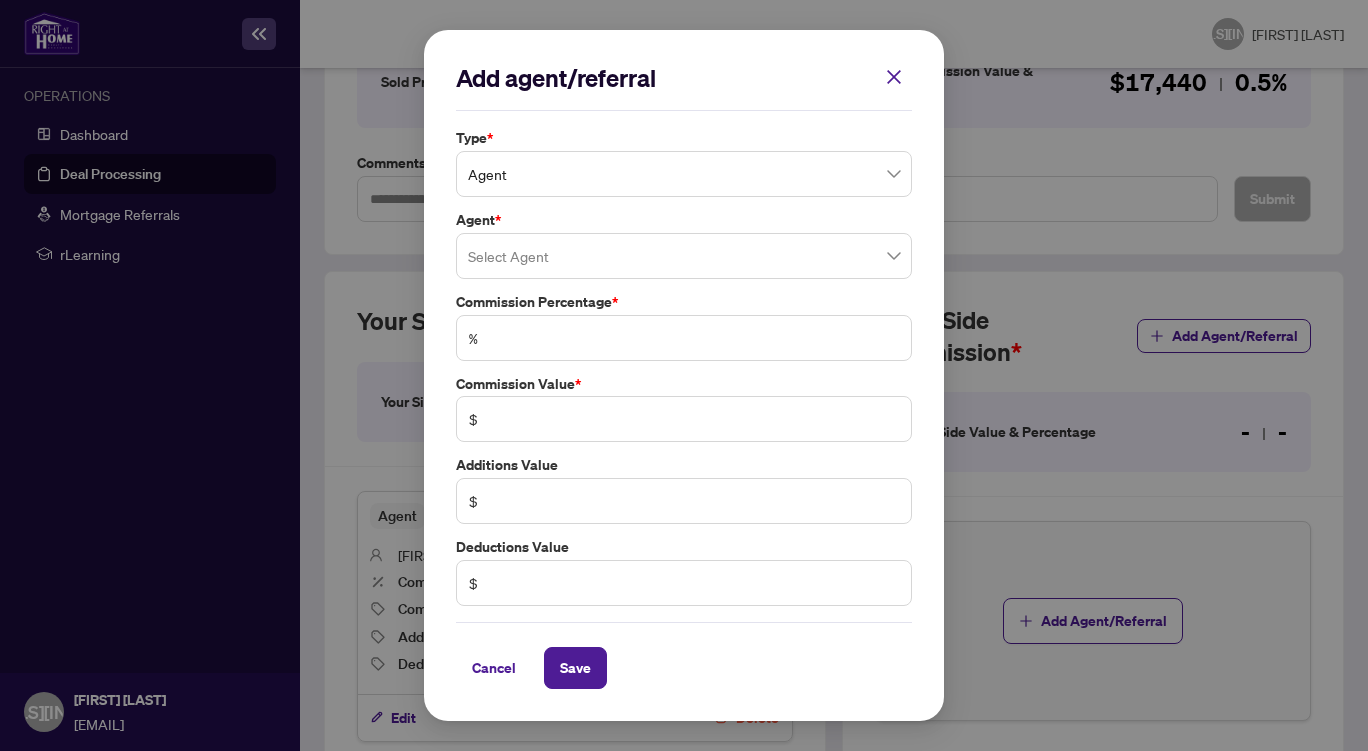 click at bounding box center [684, 256] 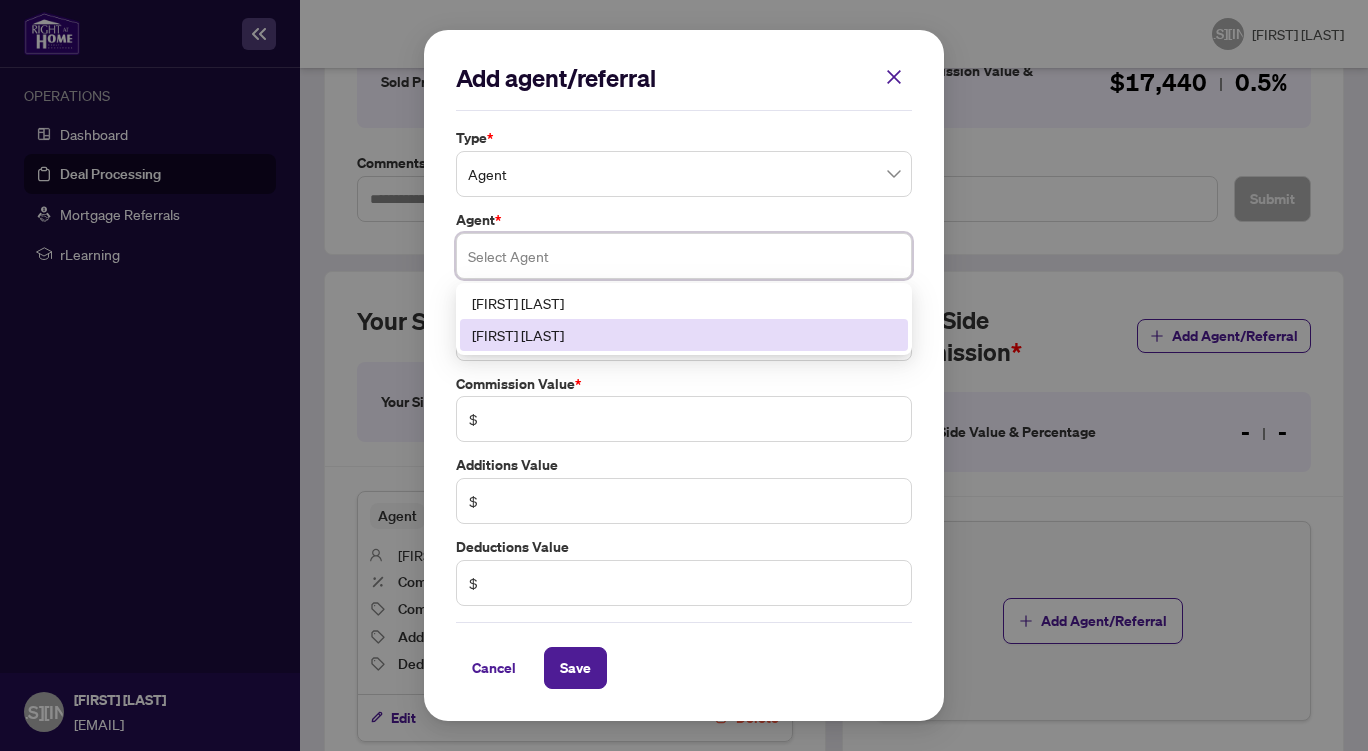 click on "[FIRST] [LAST]" at bounding box center (684, 335) 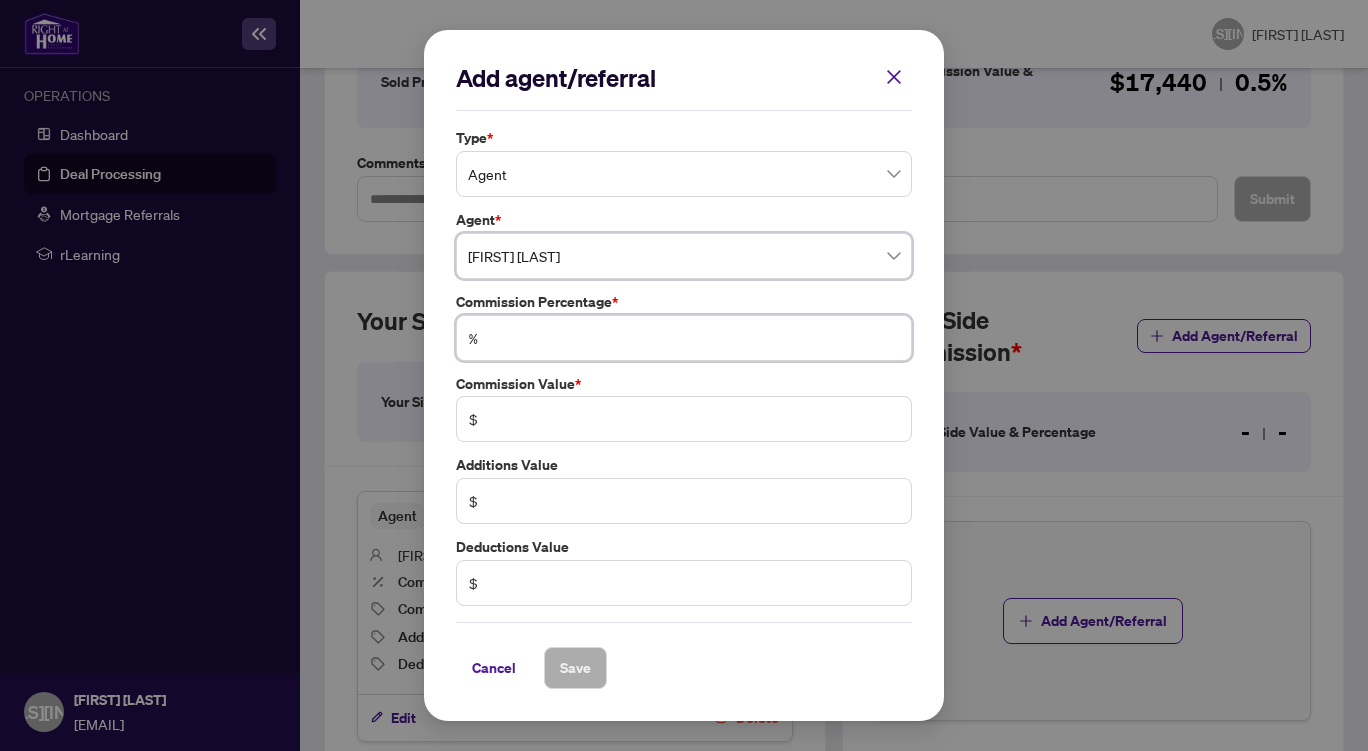 click at bounding box center [694, 338] 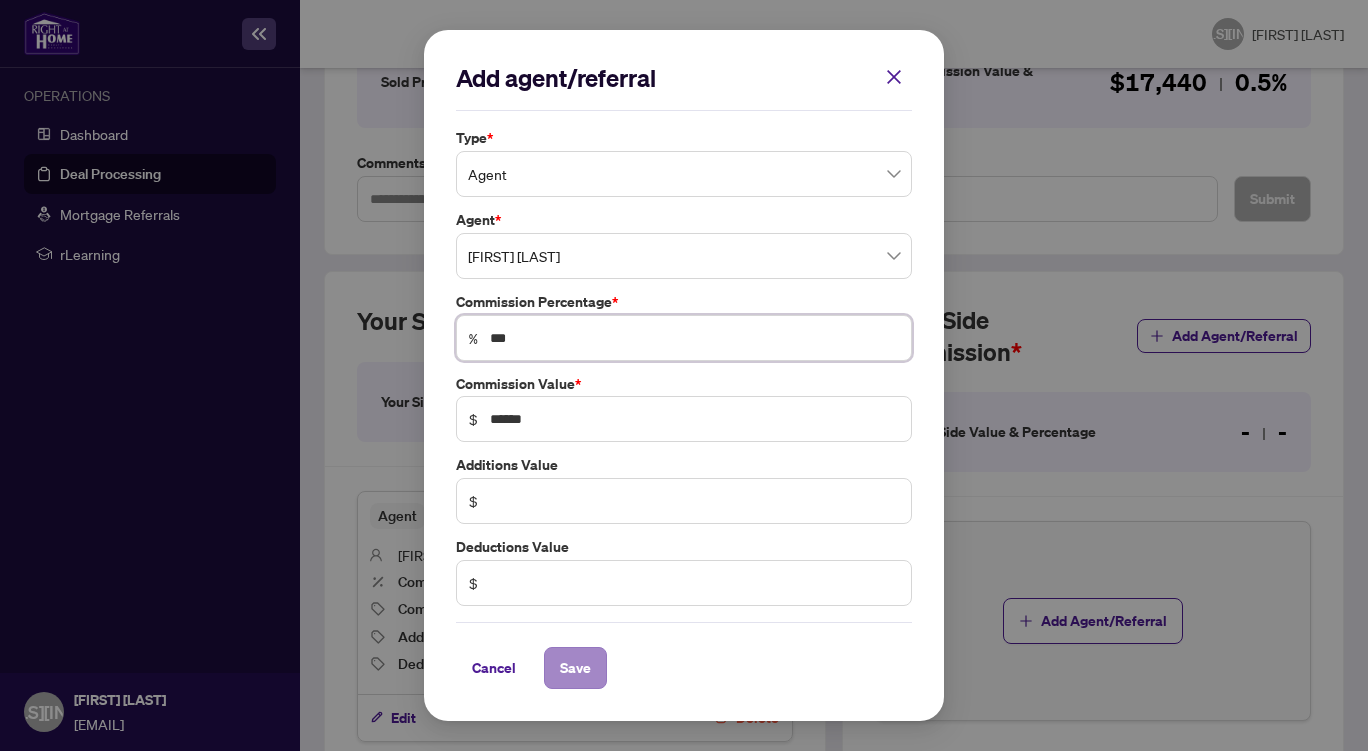 type on "***" 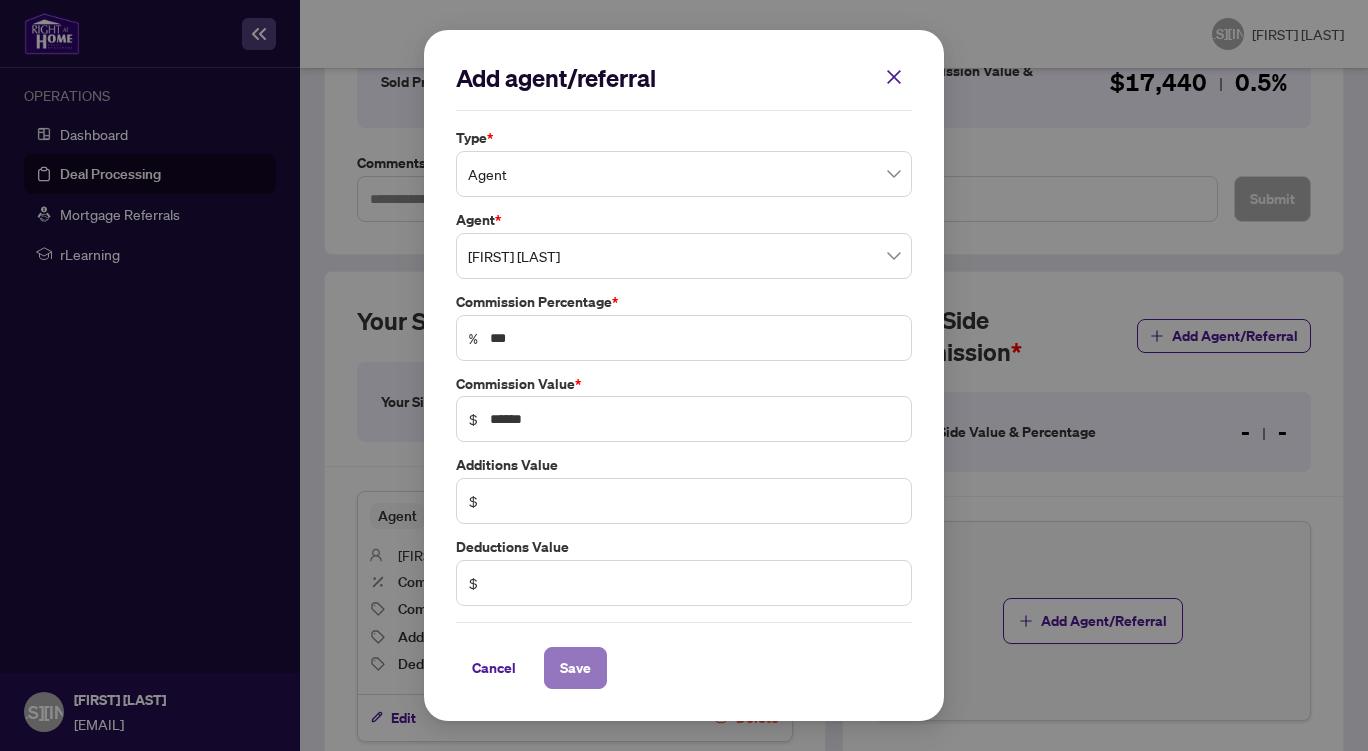 click on "Save" at bounding box center [575, 668] 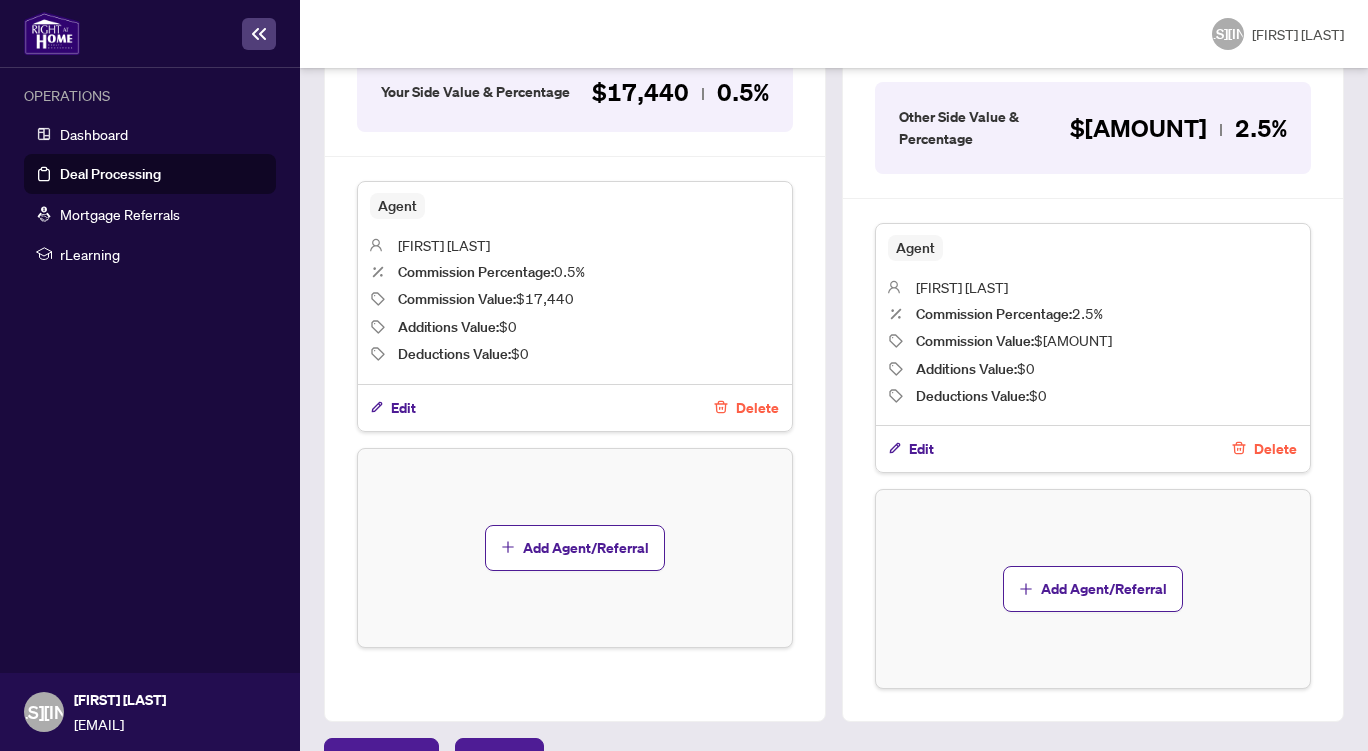 scroll, scrollTop: 799, scrollLeft: 0, axis: vertical 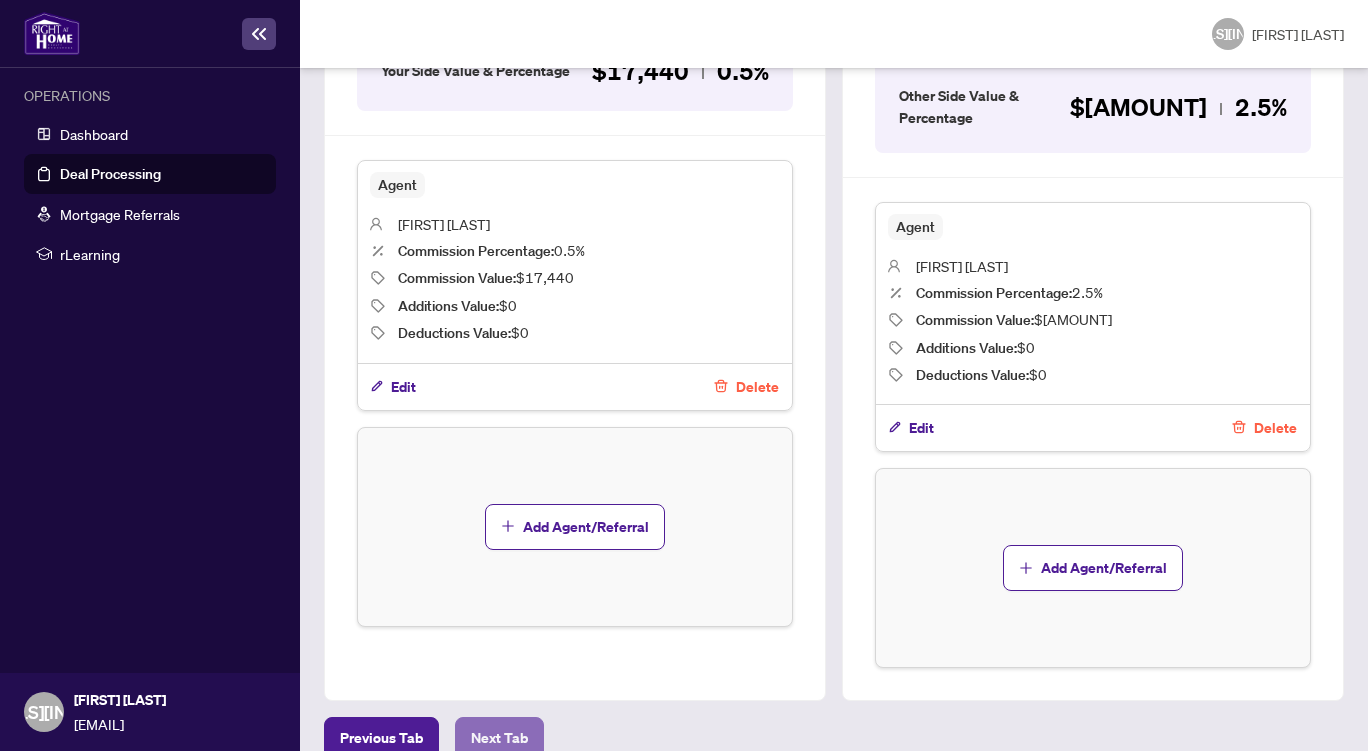 click on "Next Tab" at bounding box center (381, 738) 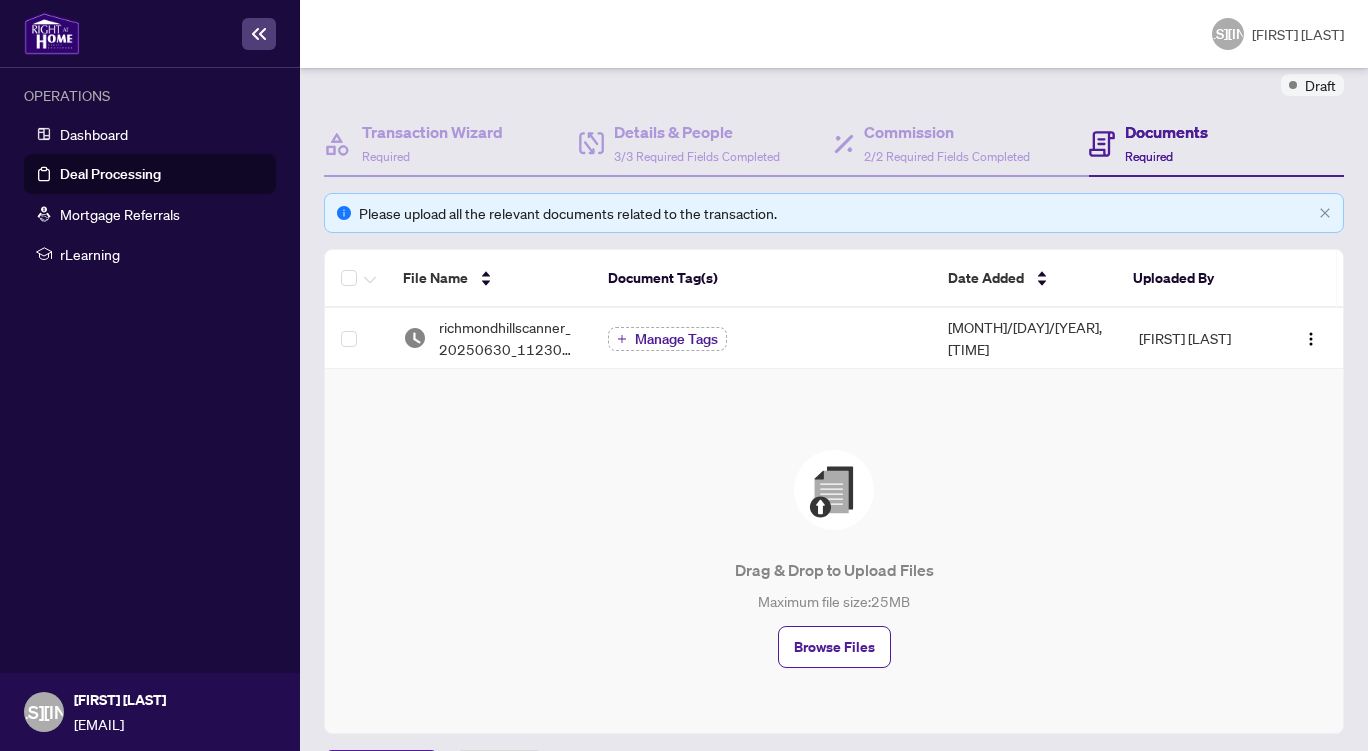 scroll, scrollTop: 170, scrollLeft: 0, axis: vertical 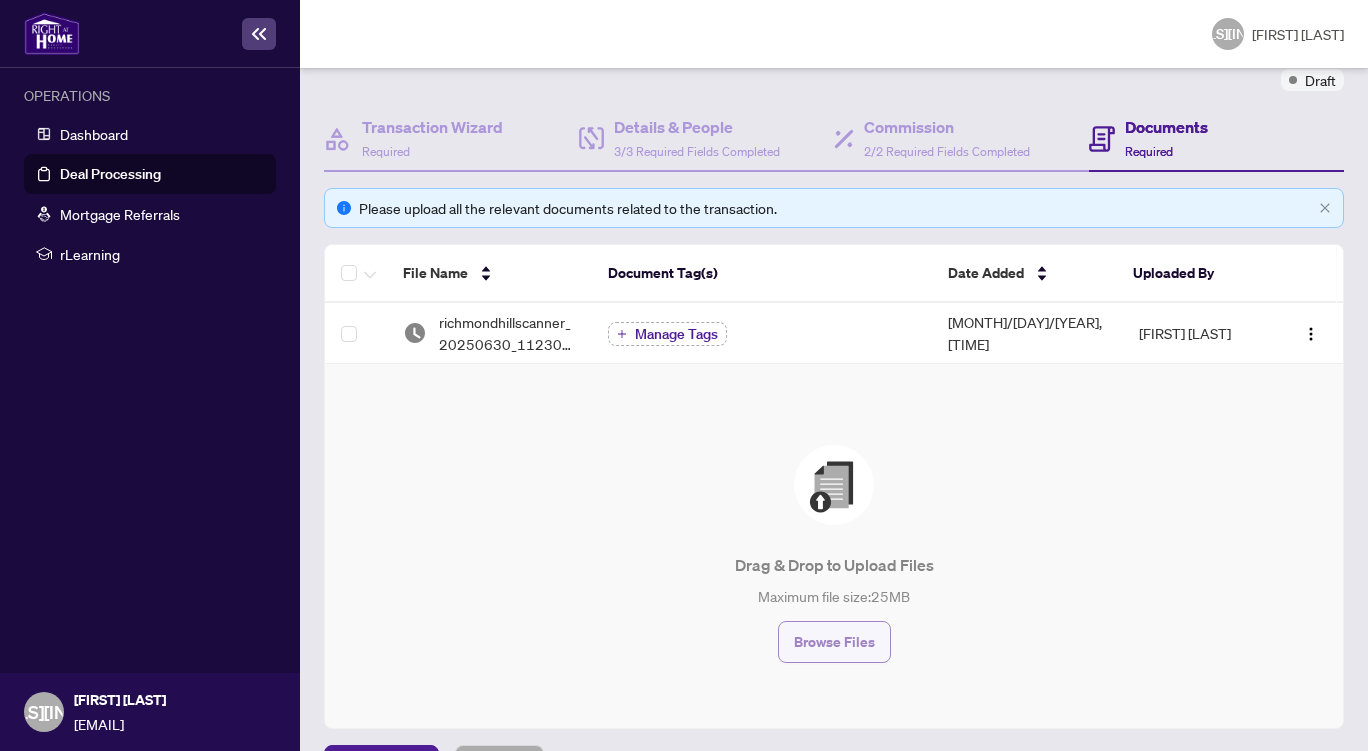 click on "Browse Files" at bounding box center (834, 642) 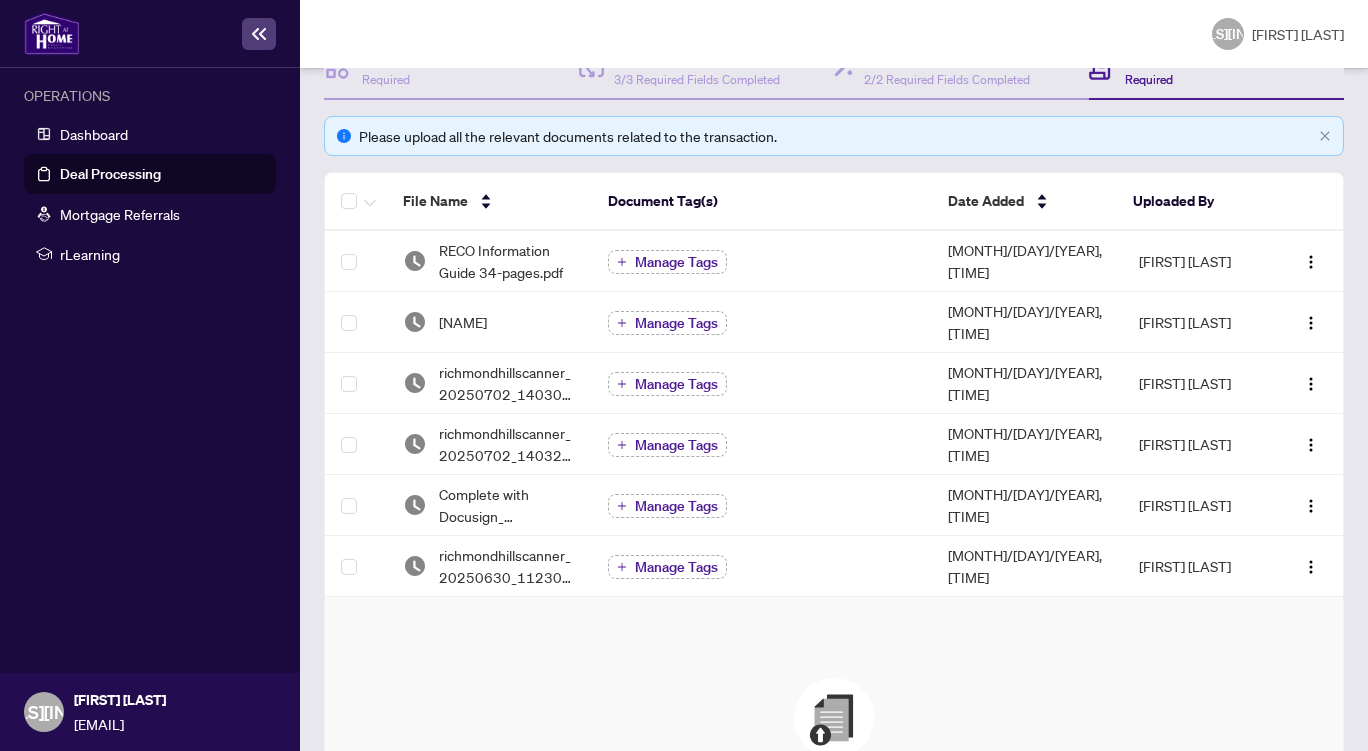 scroll, scrollTop: 0, scrollLeft: 0, axis: both 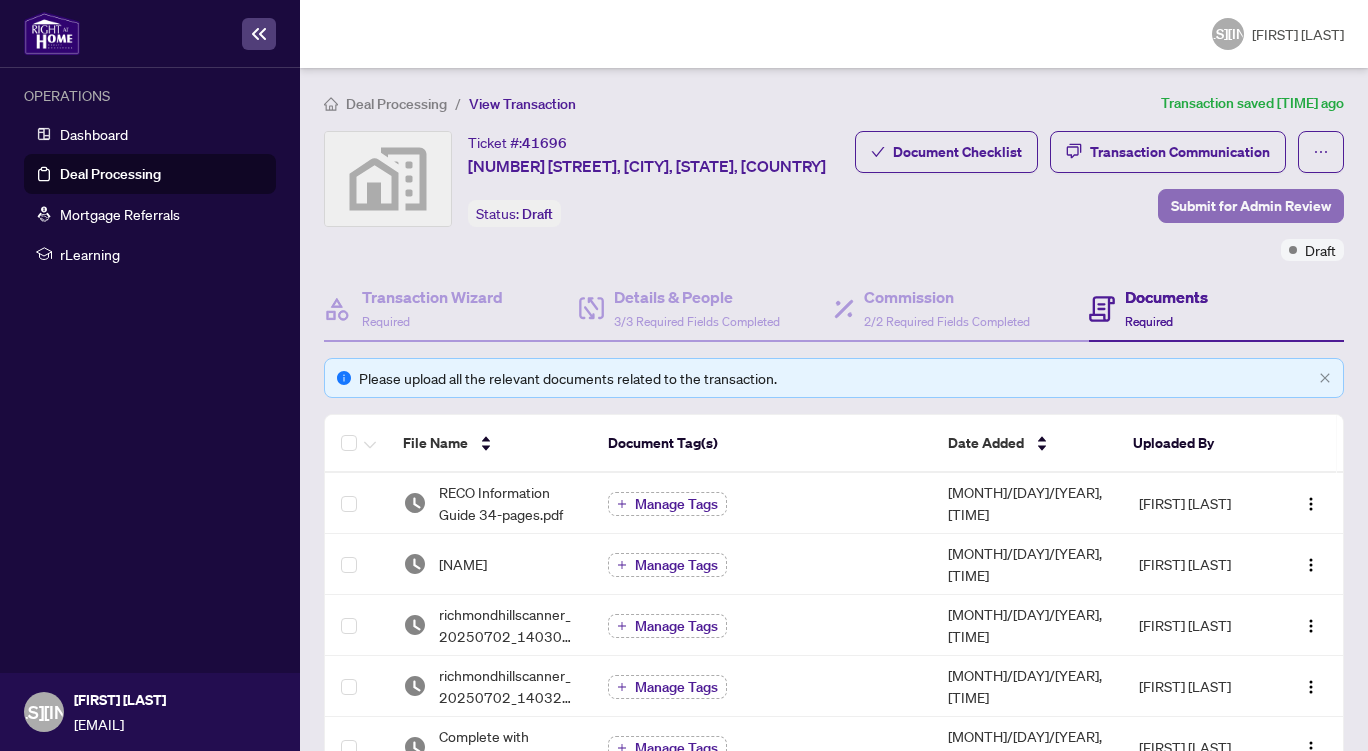 click on "Submit for Admin Review" at bounding box center [1251, 206] 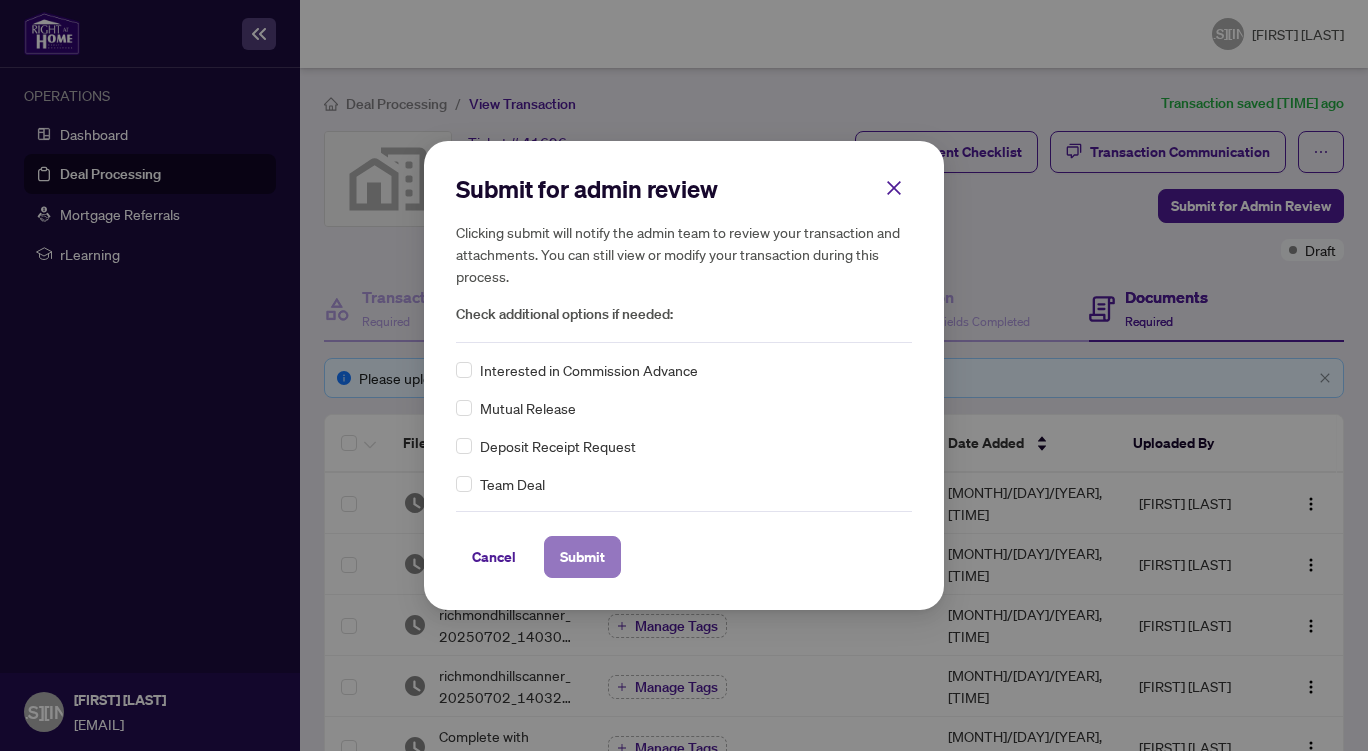 click on "Submit" at bounding box center [582, 557] 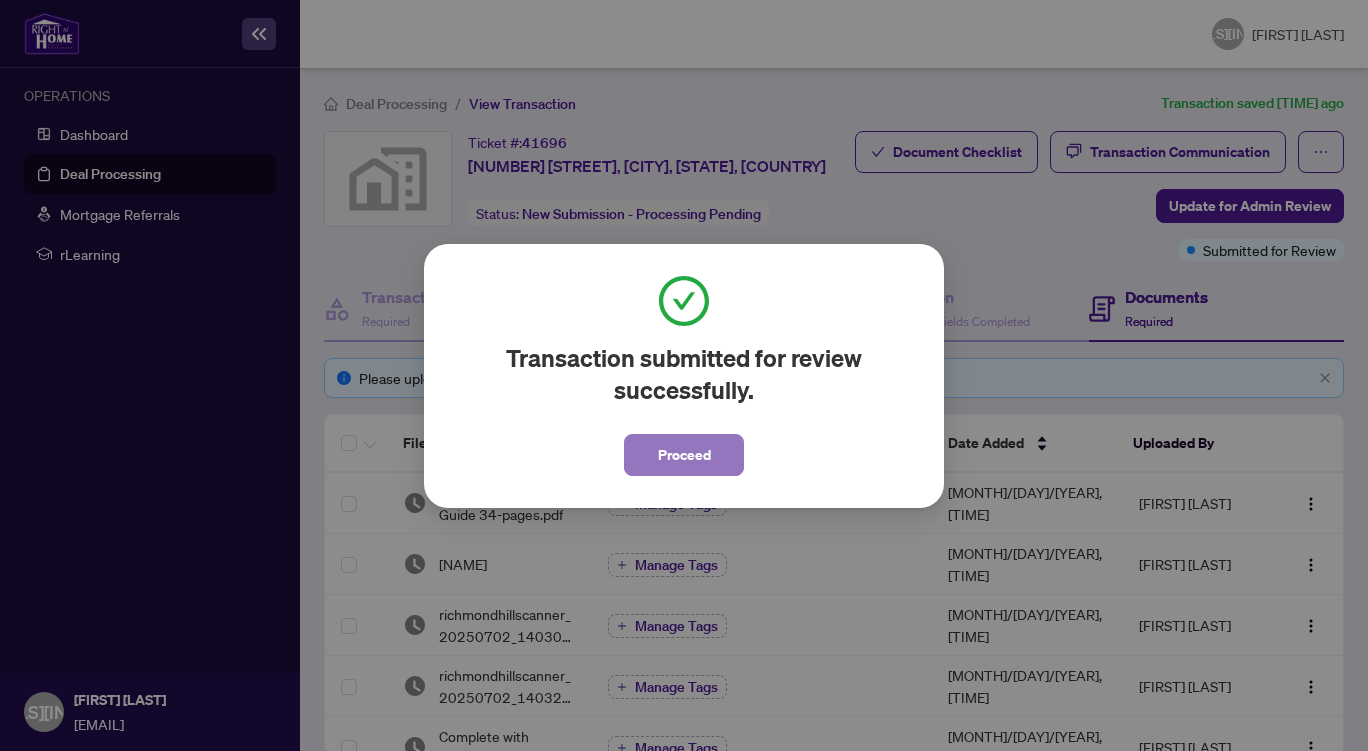 click on "Proceed" at bounding box center (684, 455) 